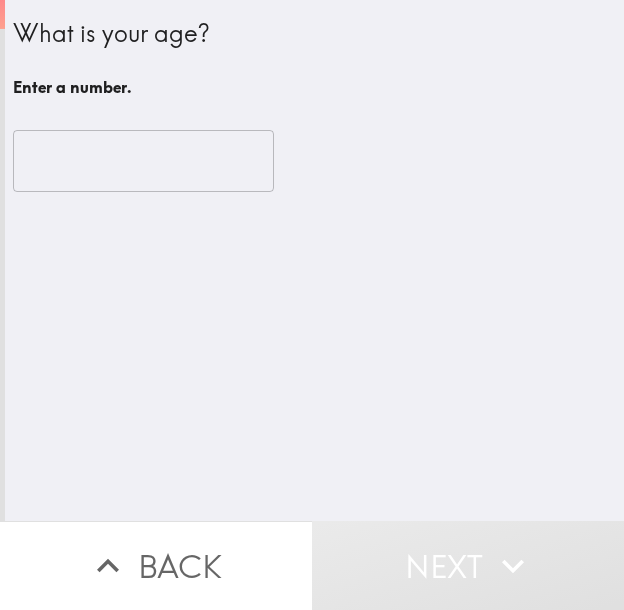 scroll, scrollTop: 0, scrollLeft: 0, axis: both 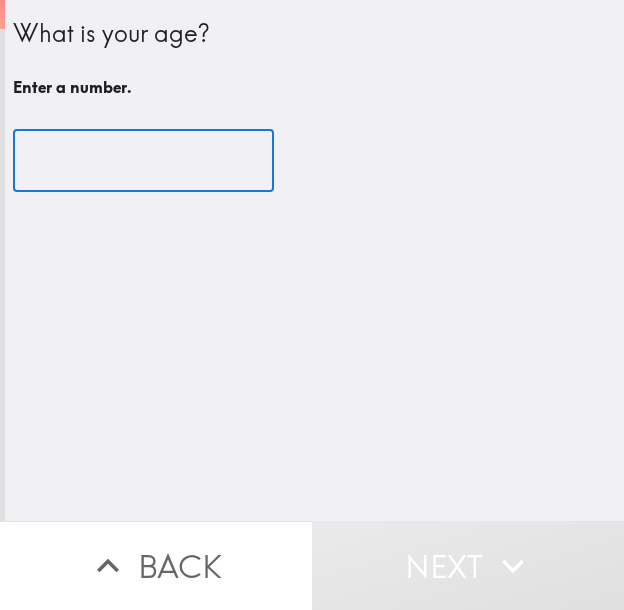 click at bounding box center (143, 161) 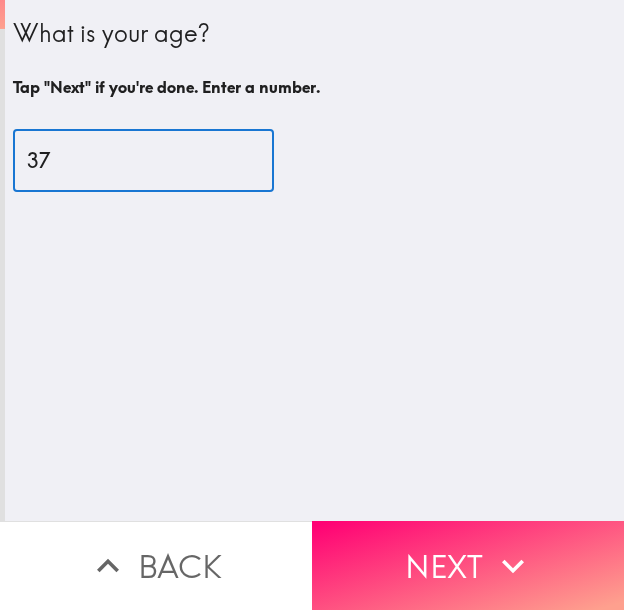 type on "37" 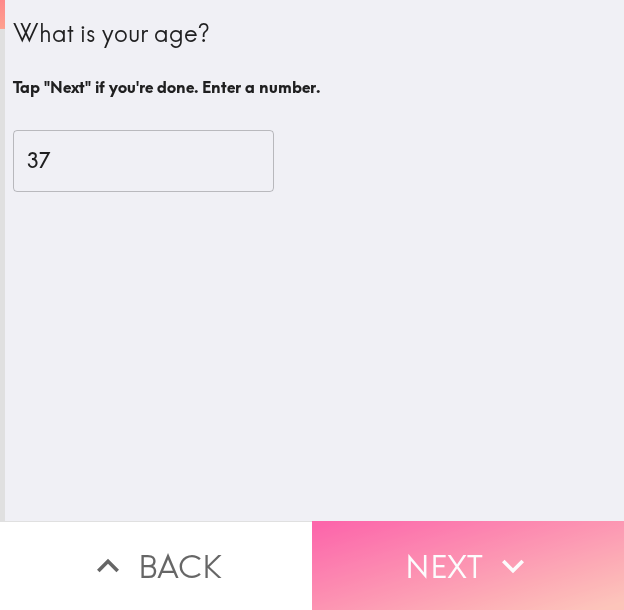 click on "Next" at bounding box center (468, 565) 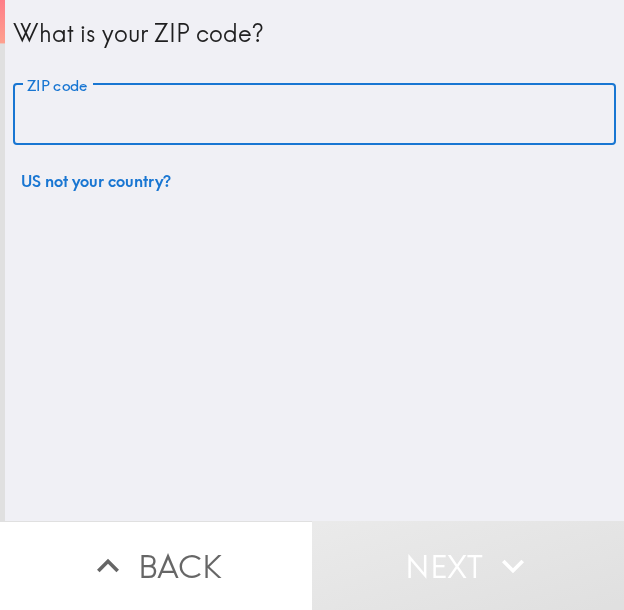 click on "ZIP code" at bounding box center (314, 115) 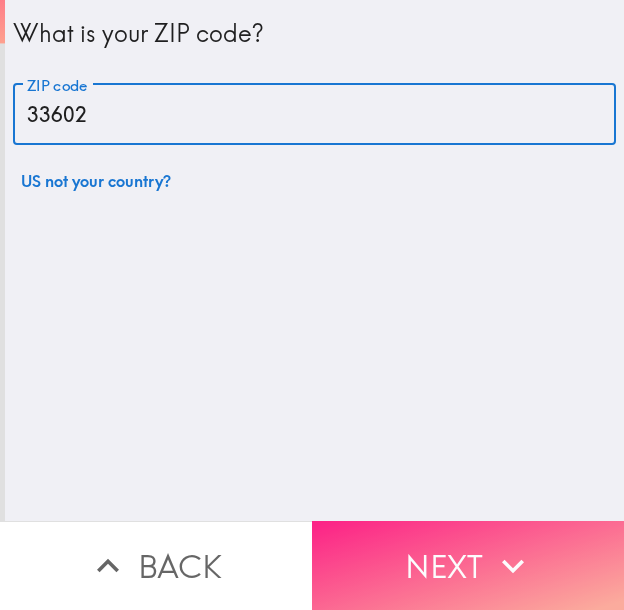 type on "33602" 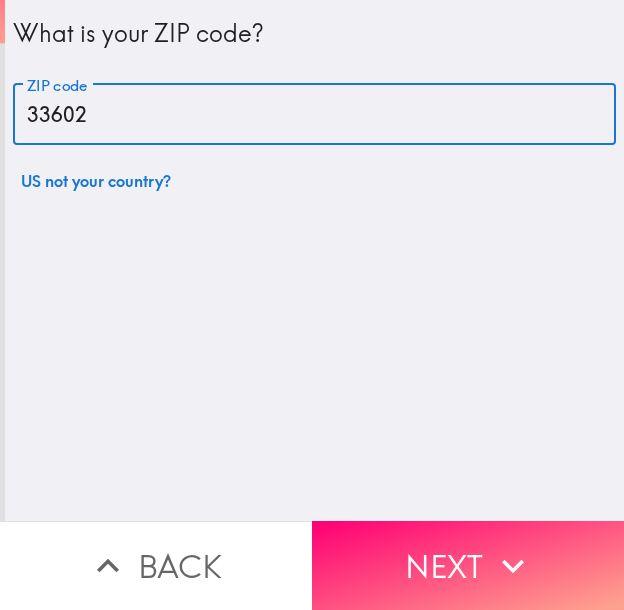 click on "Next" at bounding box center [468, 565] 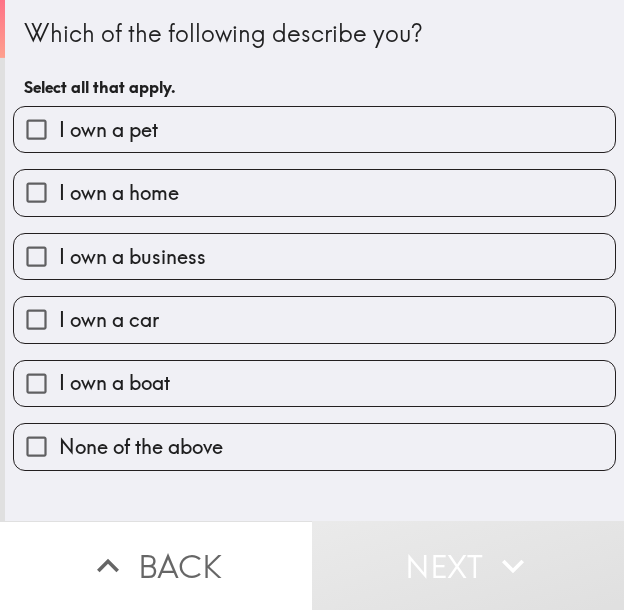 click on "I own a car" at bounding box center (314, 319) 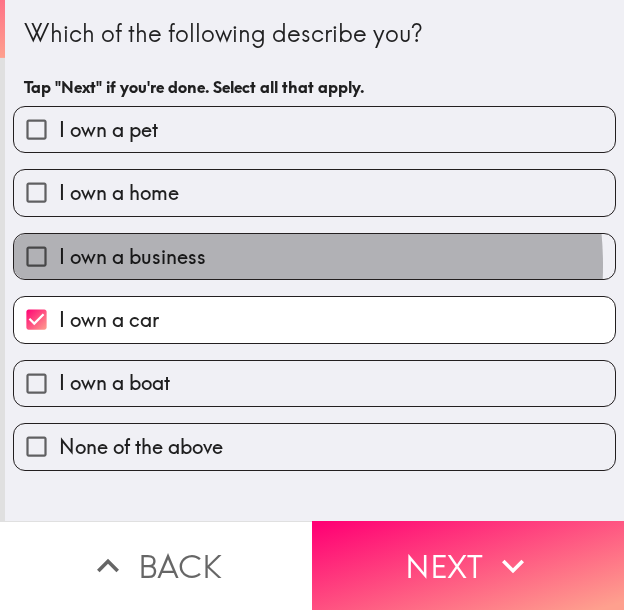 click on "I own a business" at bounding box center [314, 256] 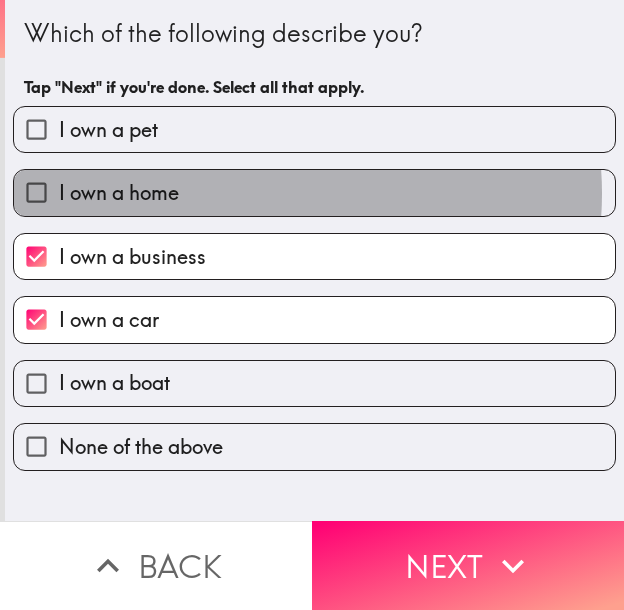 click on "I own a home" at bounding box center [314, 192] 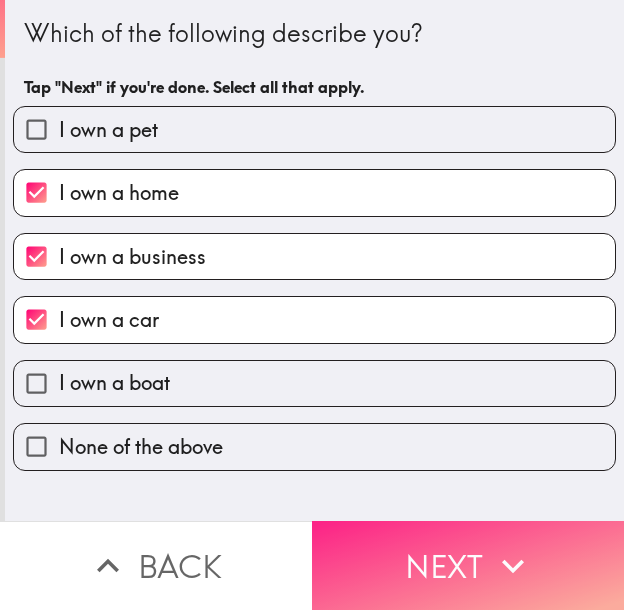 click 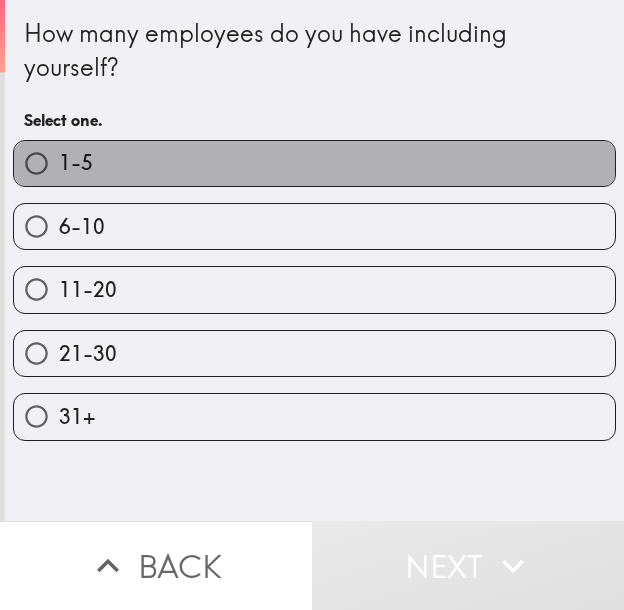 click on "1-5" at bounding box center [314, 163] 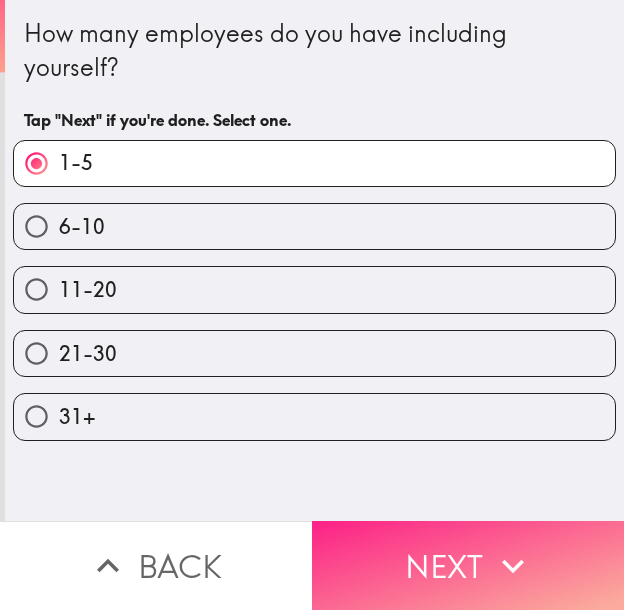 click on "Next" at bounding box center (468, 565) 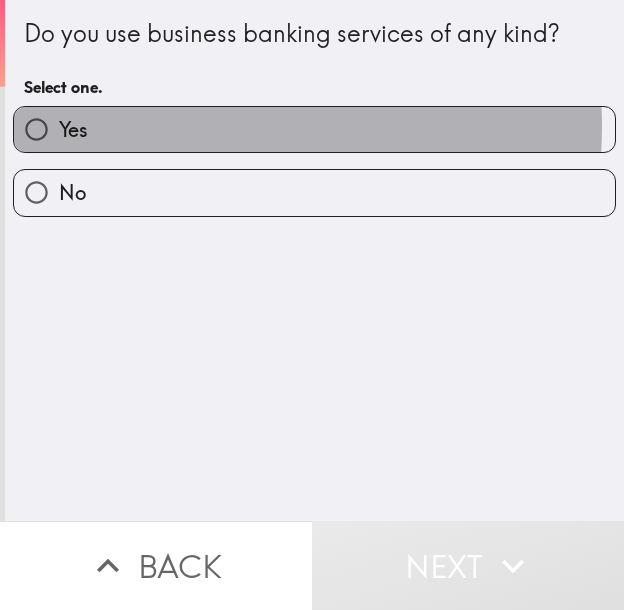 drag, startPoint x: 194, startPoint y: 126, endPoint x: 230, endPoint y: 126, distance: 36 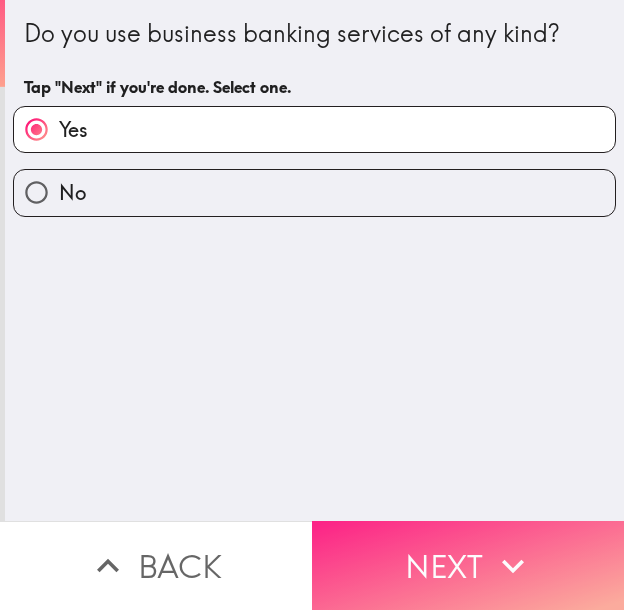 click 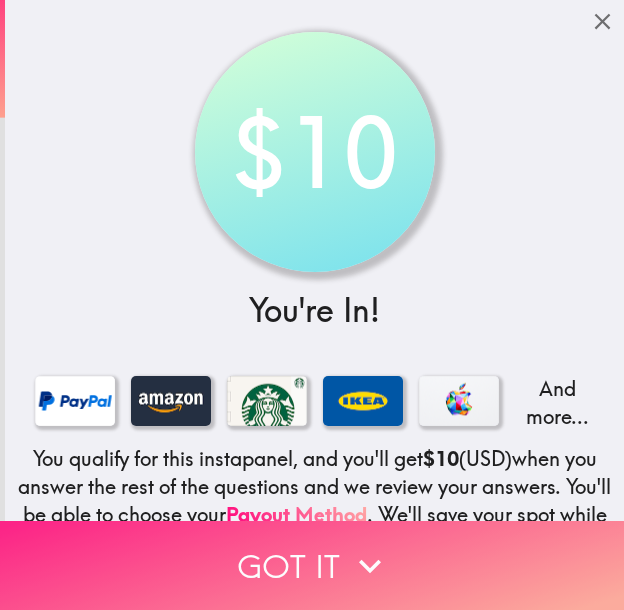 click on "Got it" at bounding box center [312, 565] 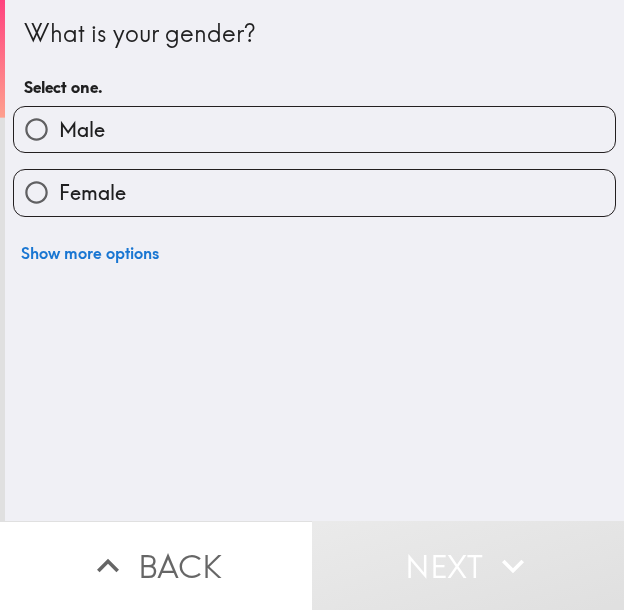 type 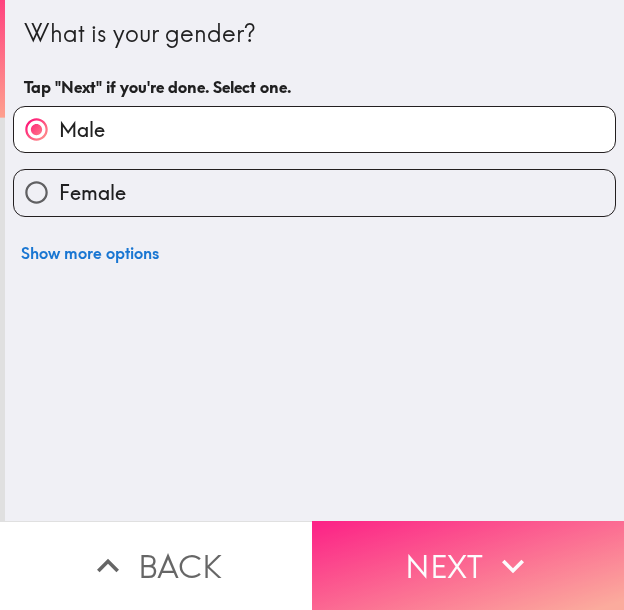 click on "Next" at bounding box center (468, 565) 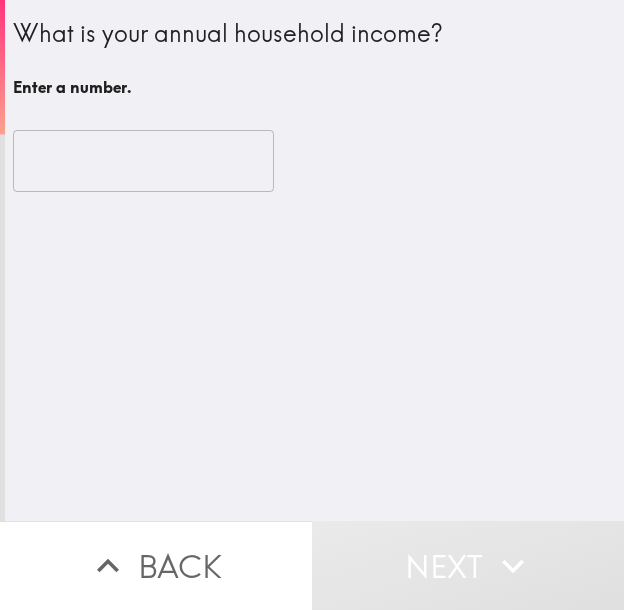 drag, startPoint x: 466, startPoint y: 42, endPoint x: 443, endPoint y: 223, distance: 182.45547 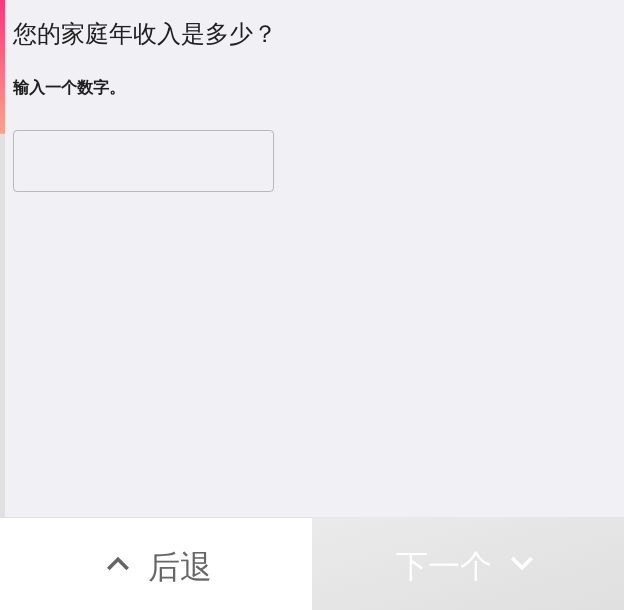 click at bounding box center [143, 161] 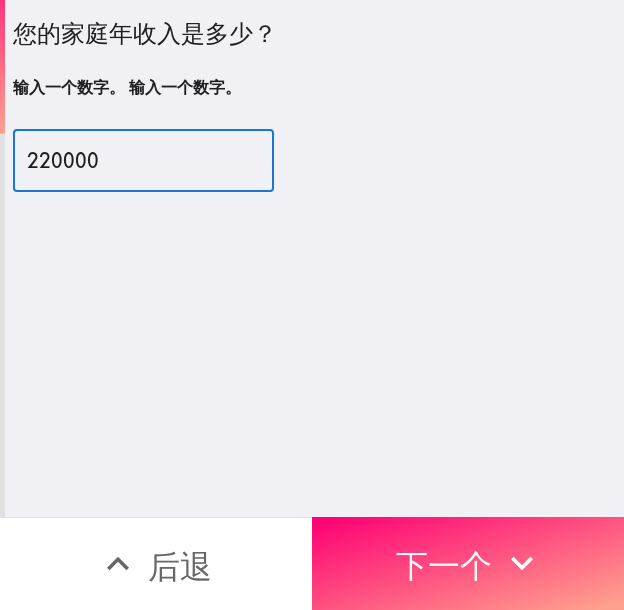 type on "220000" 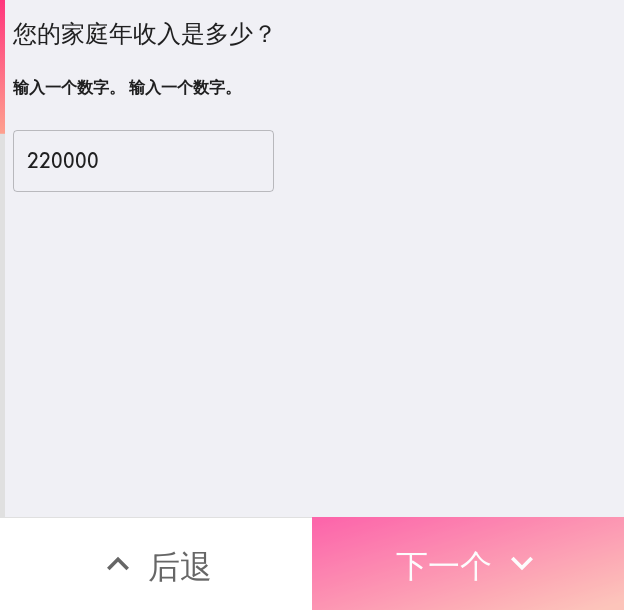 click 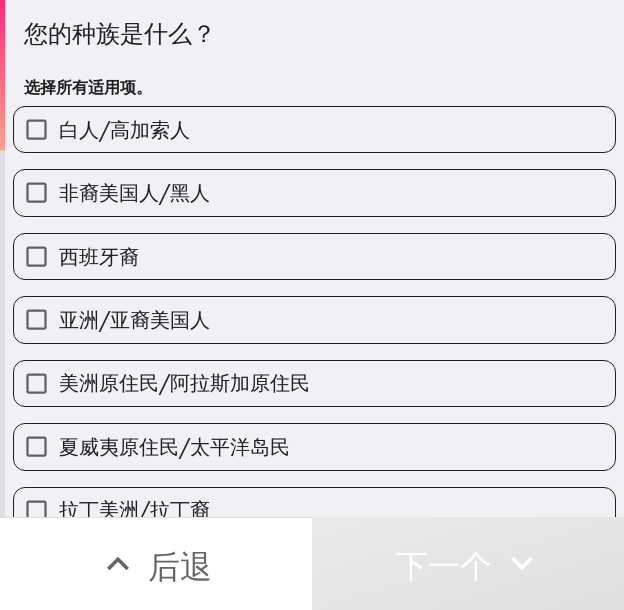 drag, startPoint x: 292, startPoint y: 188, endPoint x: 313, endPoint y: 188, distance: 21 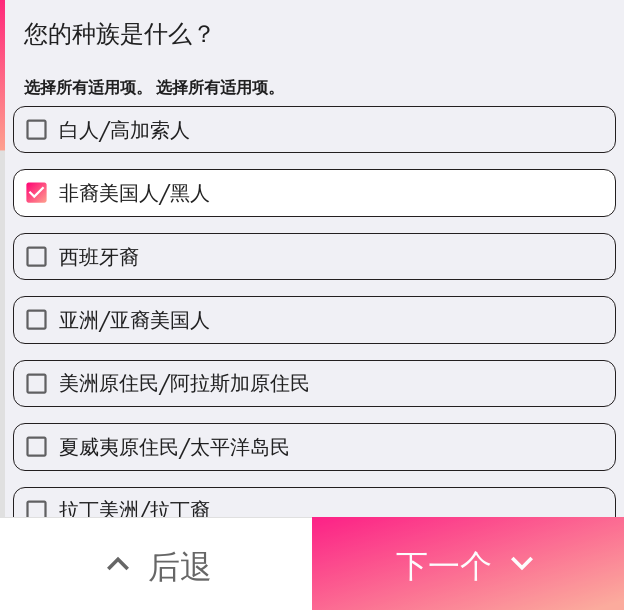 click 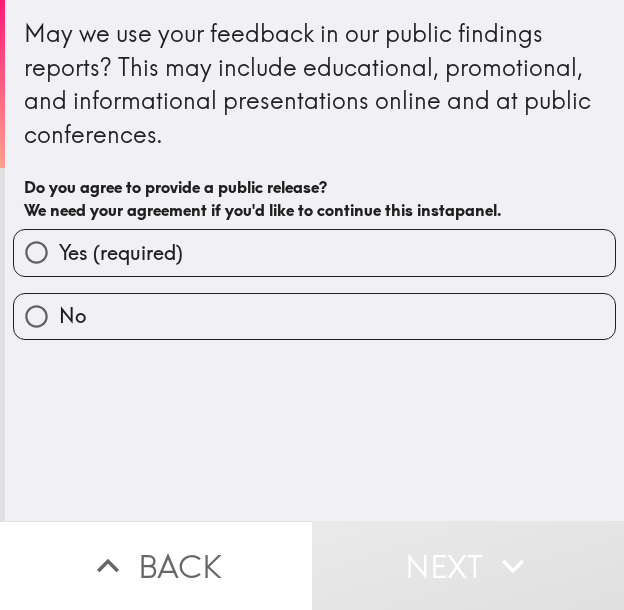 click on "Yes (required)" at bounding box center [314, 252] 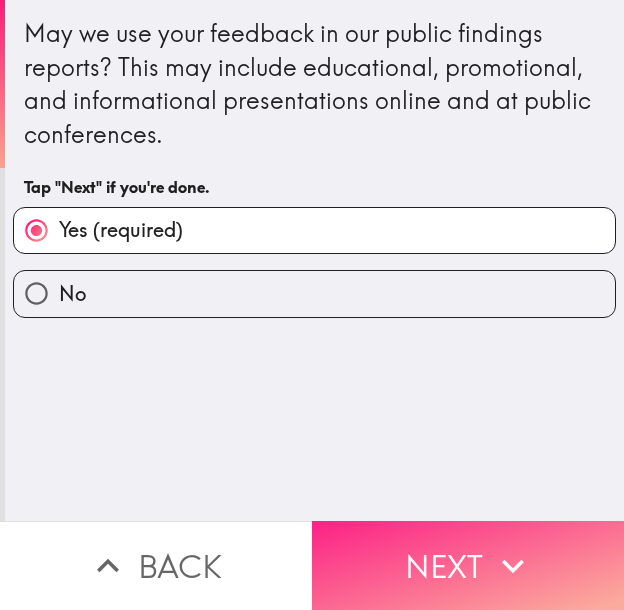 click on "Next" at bounding box center [468, 565] 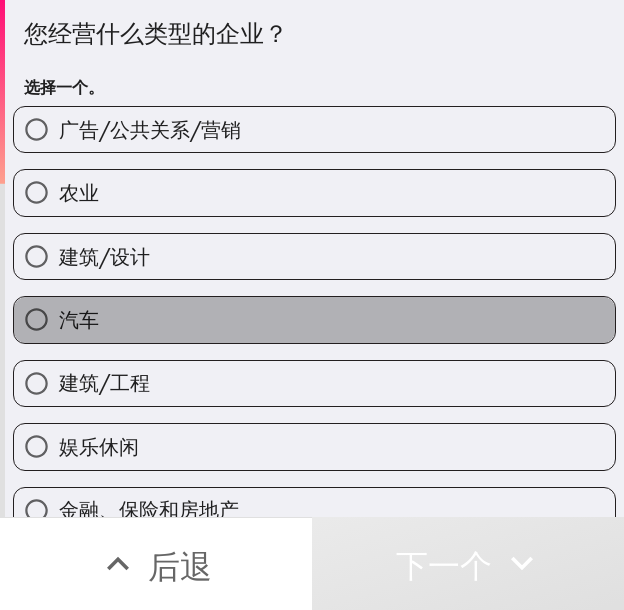 click on "汽车" at bounding box center (314, 319) 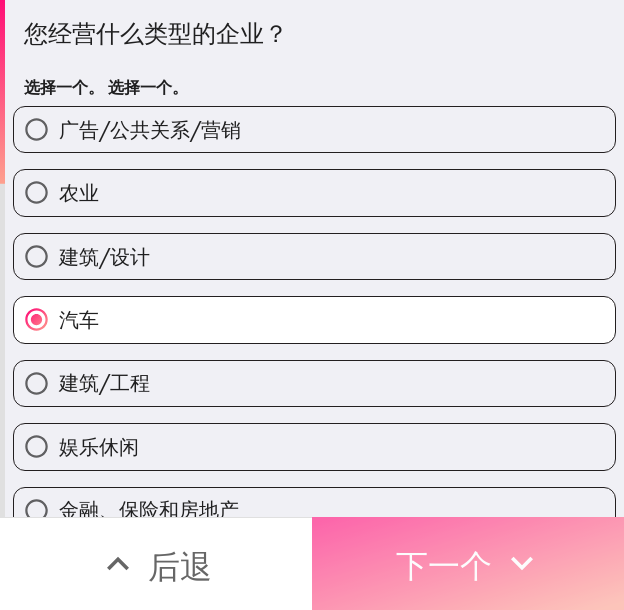 click on "下一个" at bounding box center (444, 563) 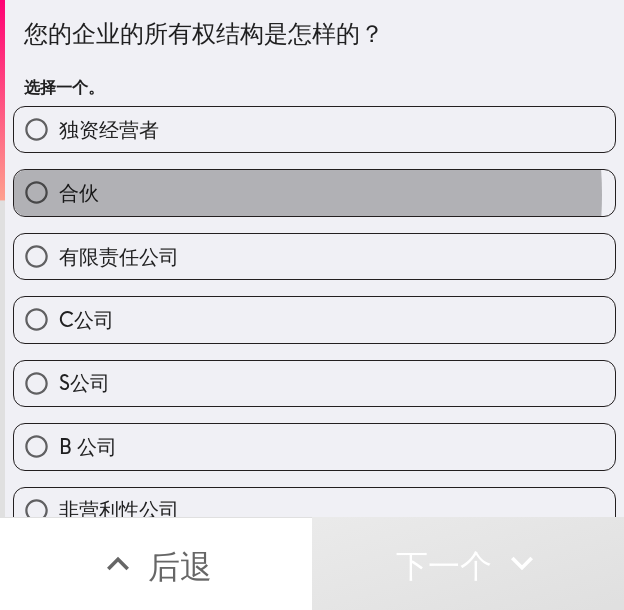 drag, startPoint x: 243, startPoint y: 194, endPoint x: 526, endPoint y: 173, distance: 283.77808 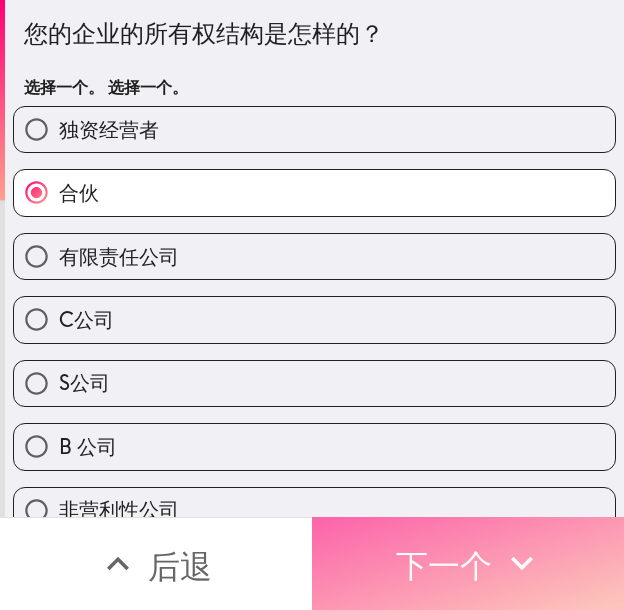 click 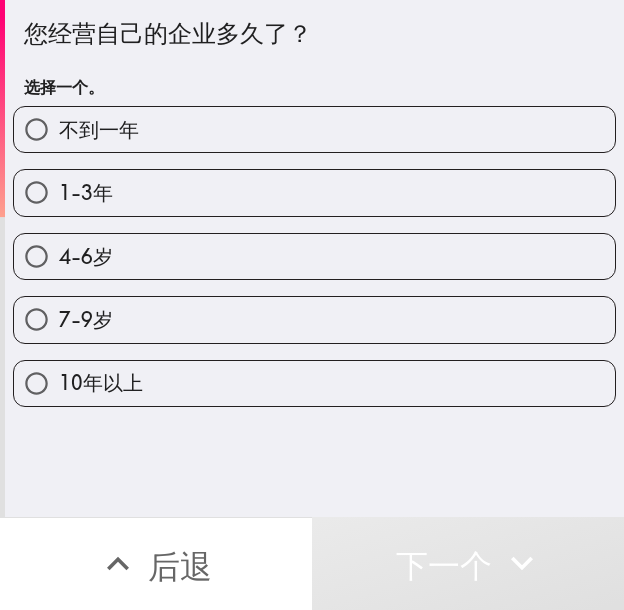 drag, startPoint x: 249, startPoint y: 307, endPoint x: 272, endPoint y: 306, distance: 23.021729 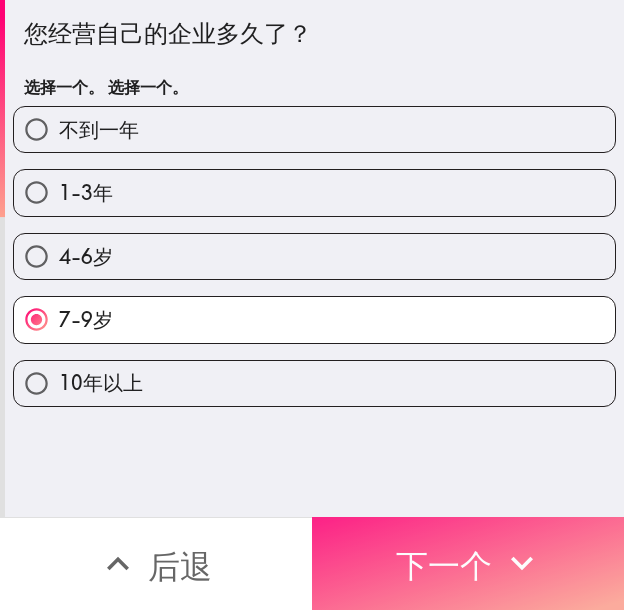click on "下一个" at bounding box center (444, 566) 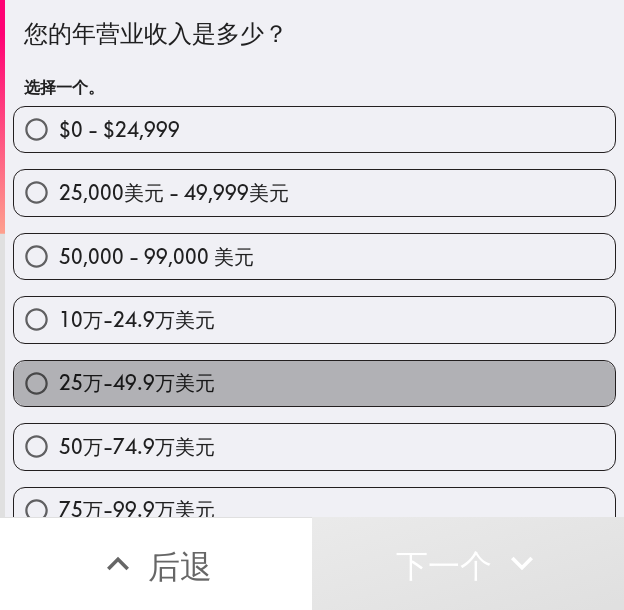 drag, startPoint x: 323, startPoint y: 374, endPoint x: 348, endPoint y: 377, distance: 25.179358 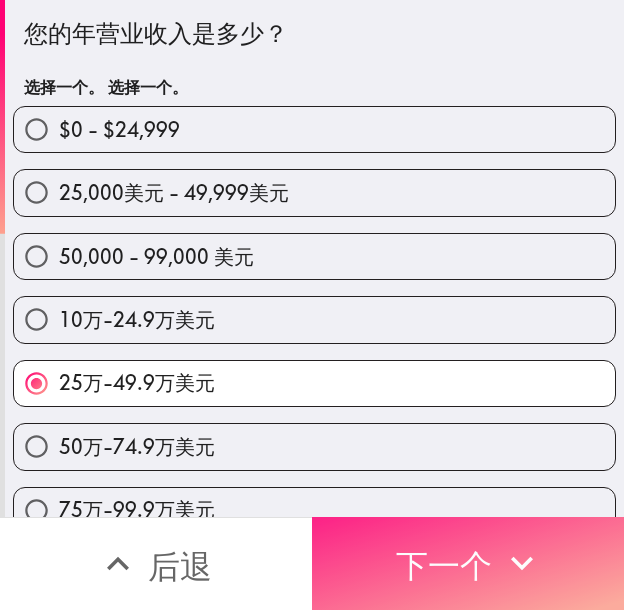 click on "下一个" at bounding box center (468, 563) 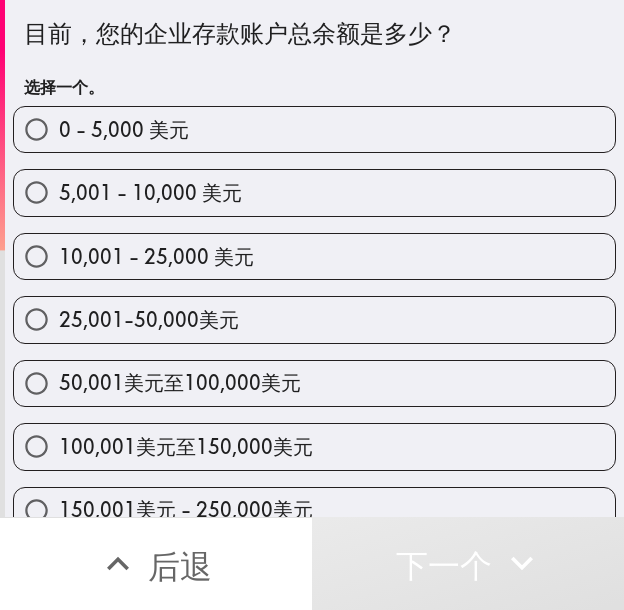 click on "100,001美元至150,000美元" at bounding box center [314, 446] 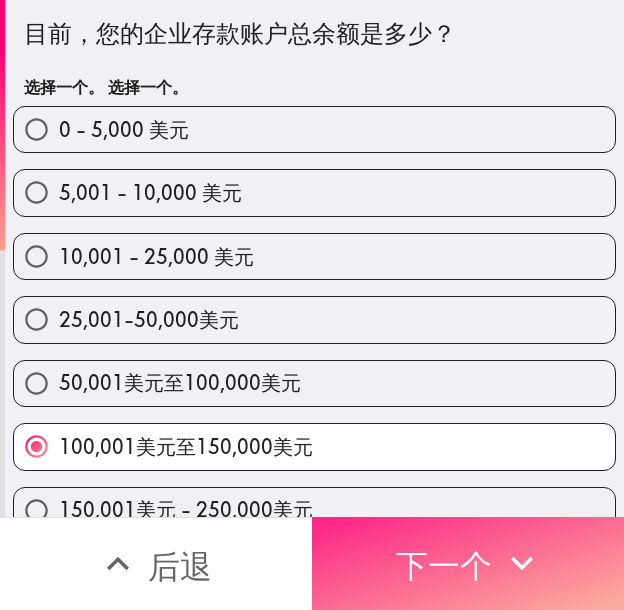 drag, startPoint x: 487, startPoint y: 552, endPoint x: 500, endPoint y: 554, distance: 13.152946 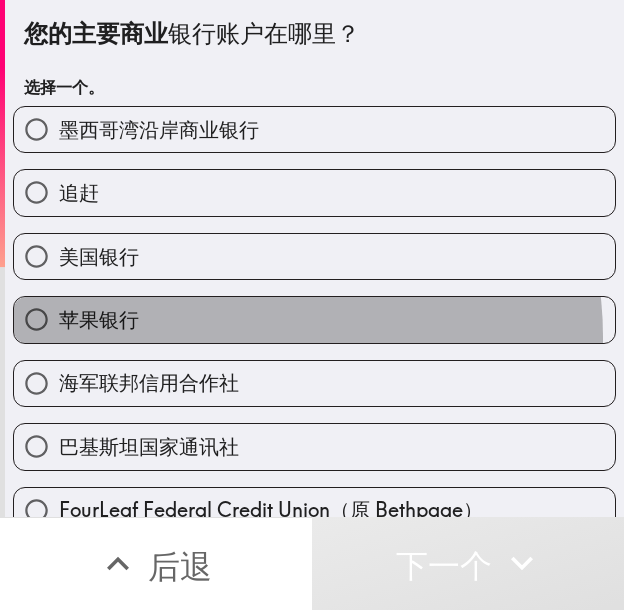 click on "苹果银行" at bounding box center [314, 319] 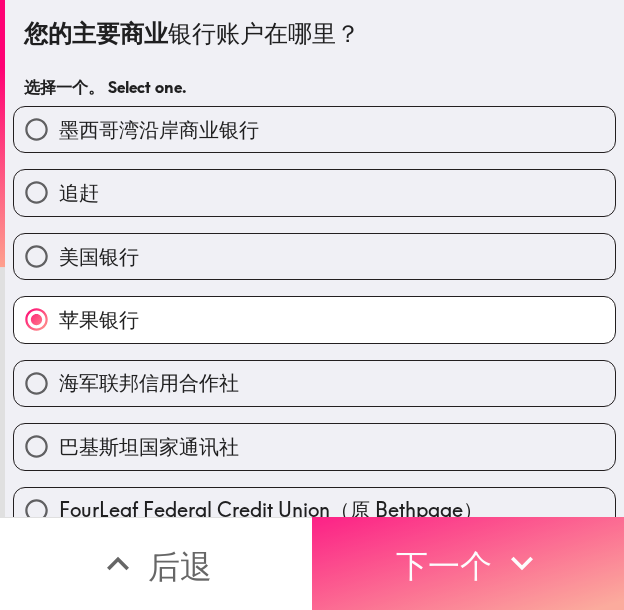 click on "下一个" at bounding box center (444, 566) 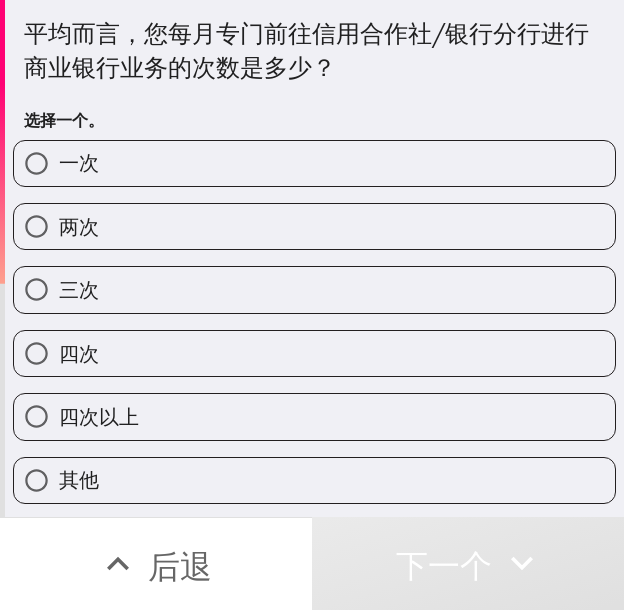 click on "两次" at bounding box center [314, 226] 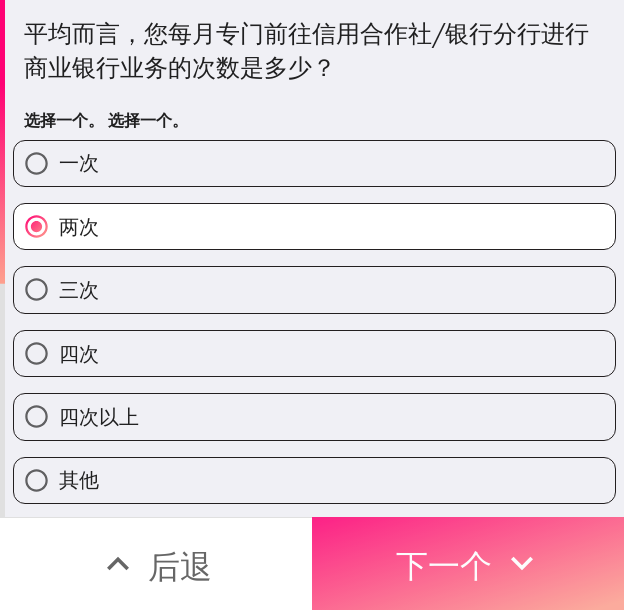 click on "下一个" at bounding box center [444, 566] 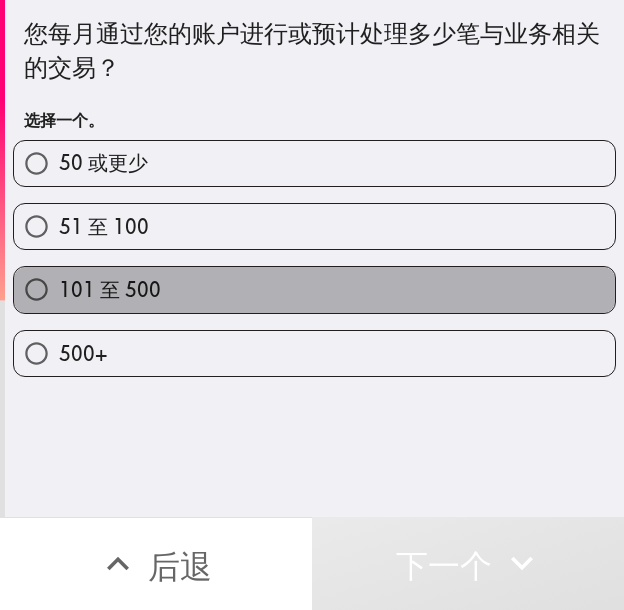 click on "101 至 500" at bounding box center [314, 289] 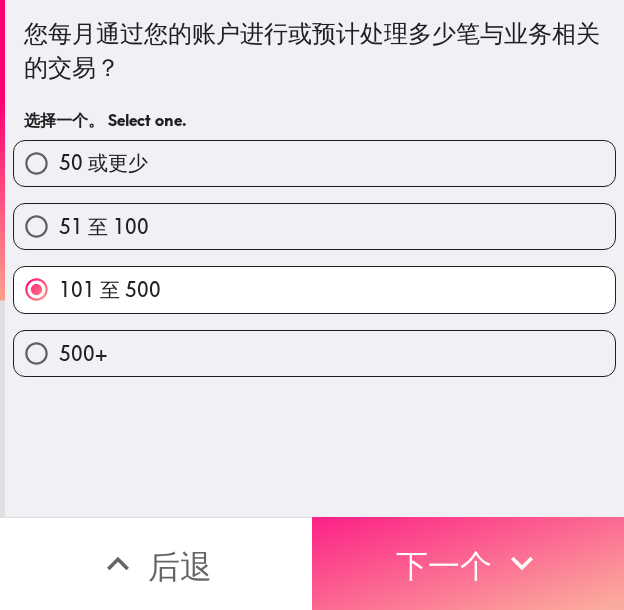 click on "下一个" at bounding box center [468, 563] 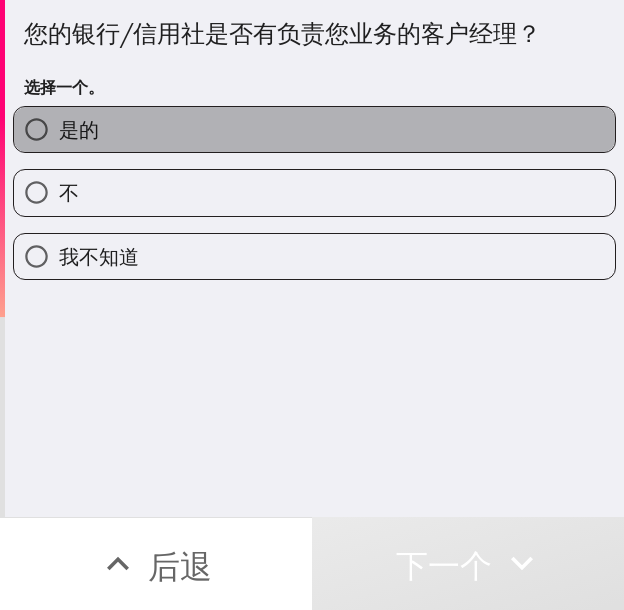 click on "是的" at bounding box center [314, 129] 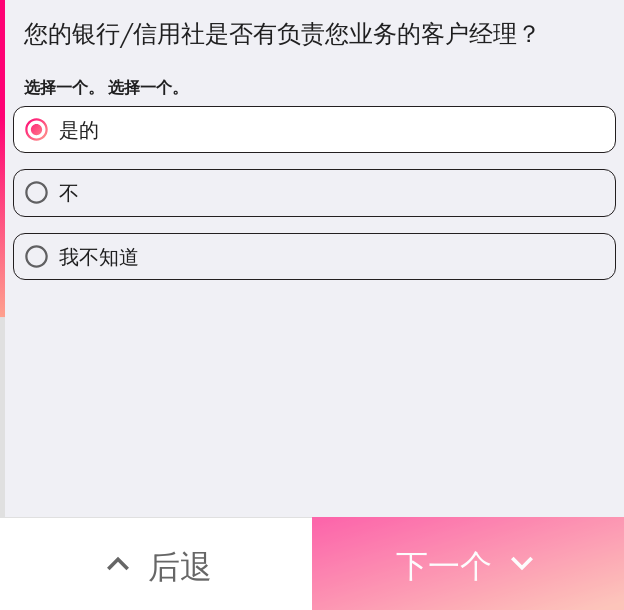 click 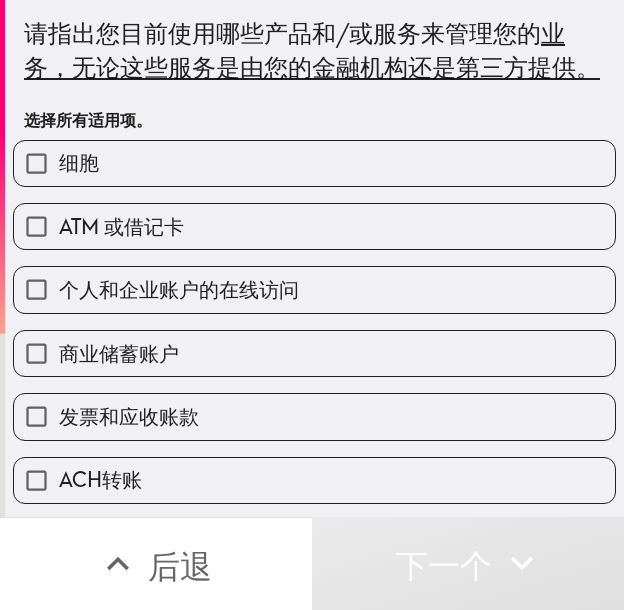 drag, startPoint x: 275, startPoint y: 260, endPoint x: 287, endPoint y: 267, distance: 13.892444 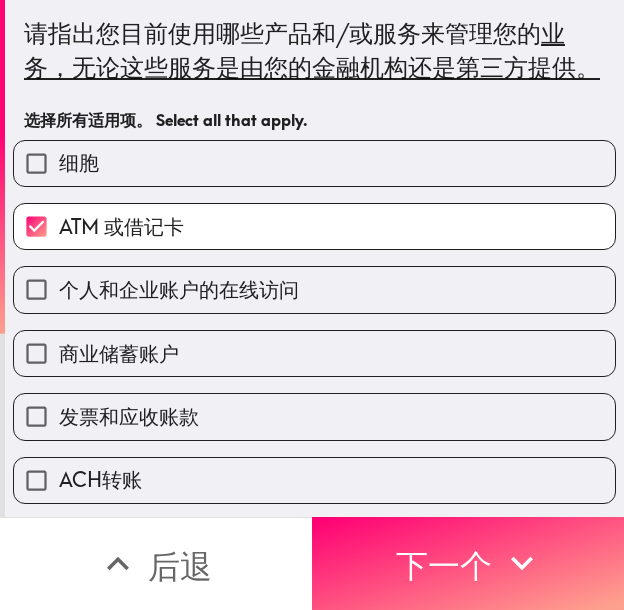 click on "个人和企业账户的在线访问" at bounding box center [314, 289] 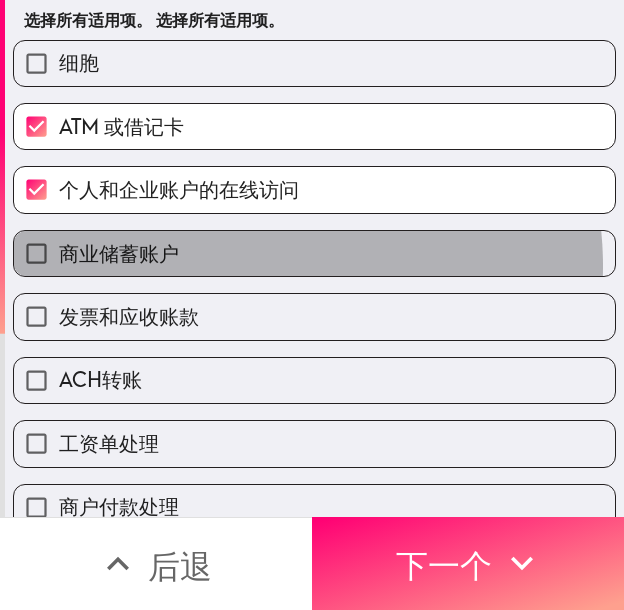click on "商业储蓄账户" at bounding box center (314, 253) 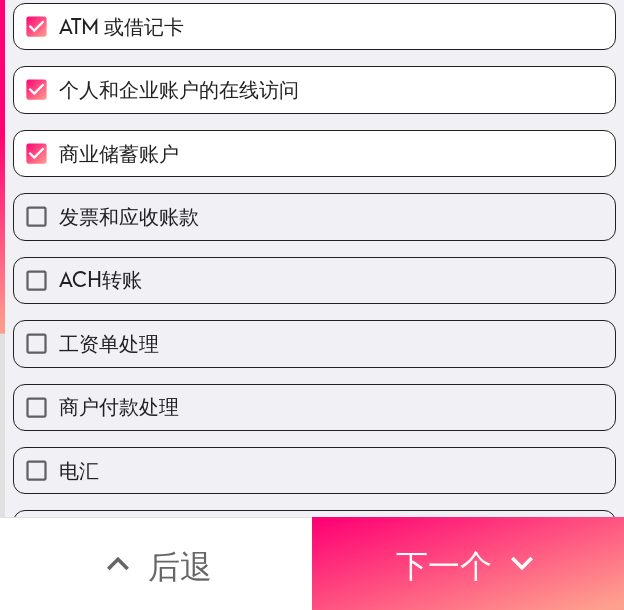 click on "ACH转账" at bounding box center (314, 280) 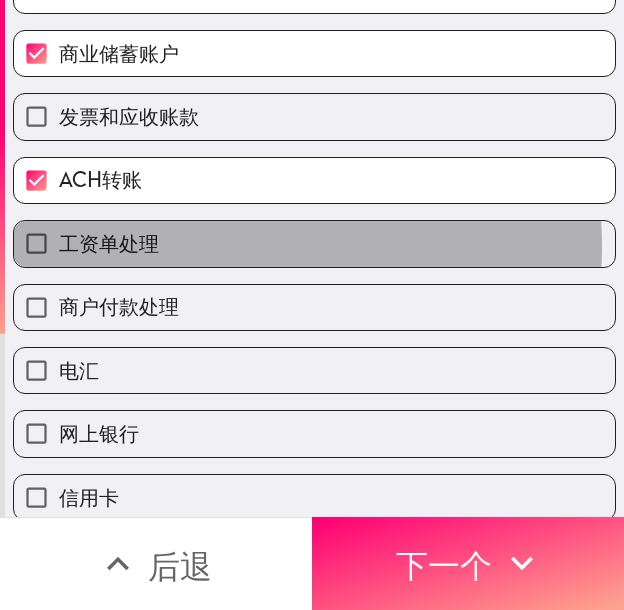 click on "工资单处理" at bounding box center [314, 243] 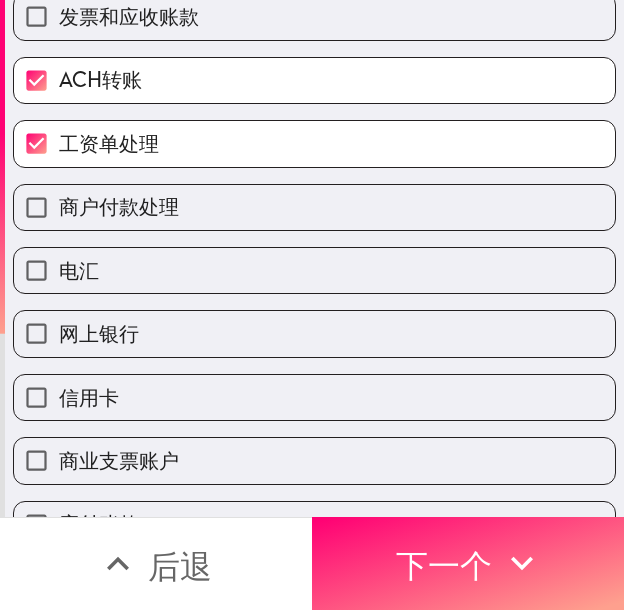 click on "商户付款处理" at bounding box center [314, 207] 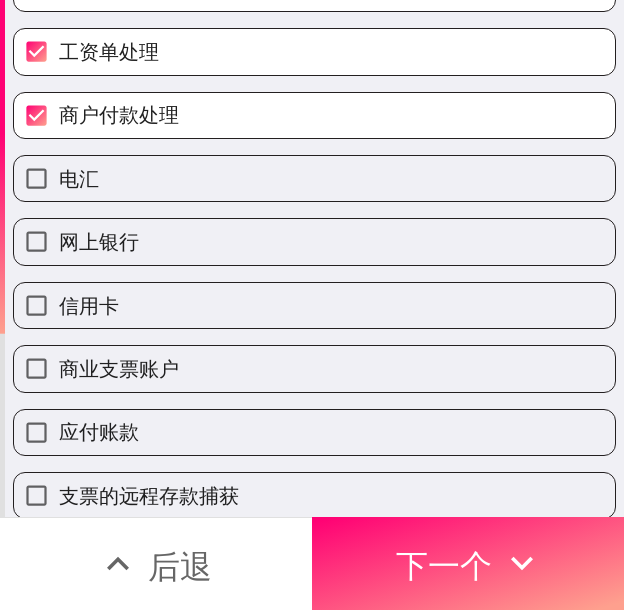 scroll, scrollTop: 500, scrollLeft: 0, axis: vertical 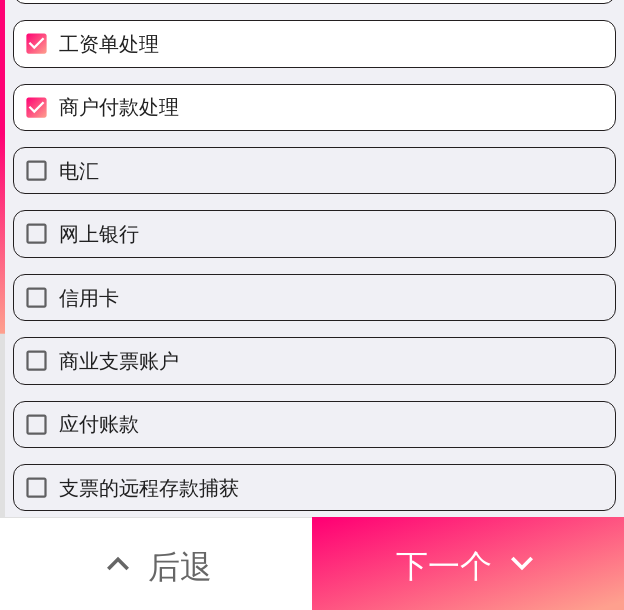 click on "网上银行" at bounding box center [314, 233] 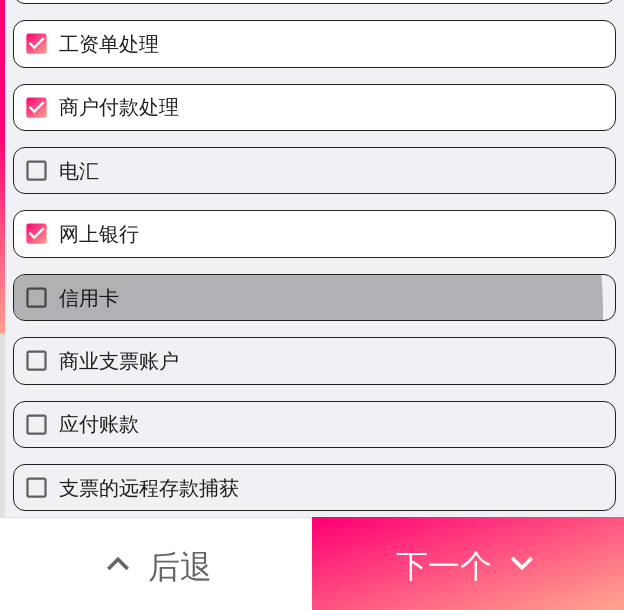 click on "信用卡" at bounding box center (314, 297) 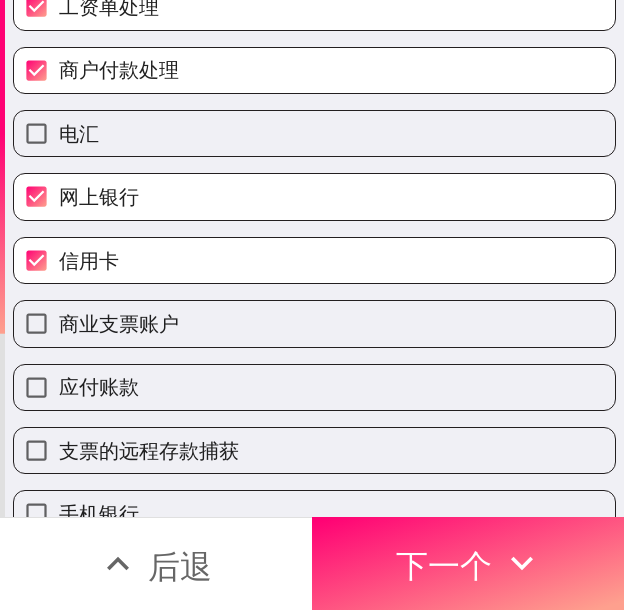 scroll, scrollTop: 600, scrollLeft: 0, axis: vertical 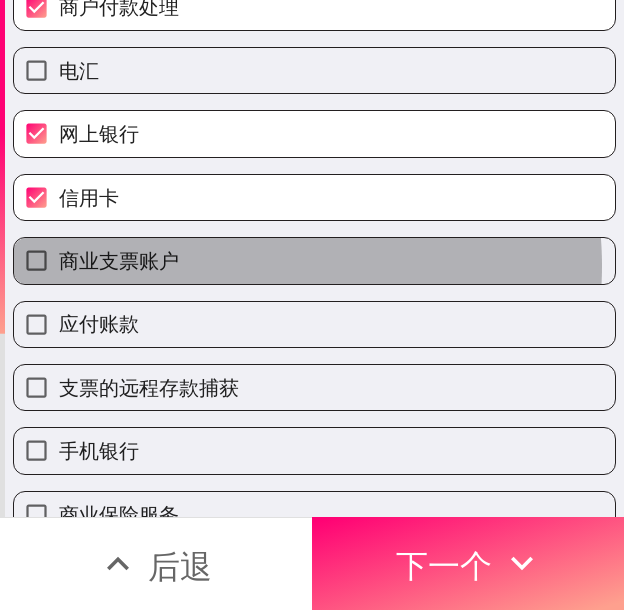 click on "商业支票账户" at bounding box center (314, 260) 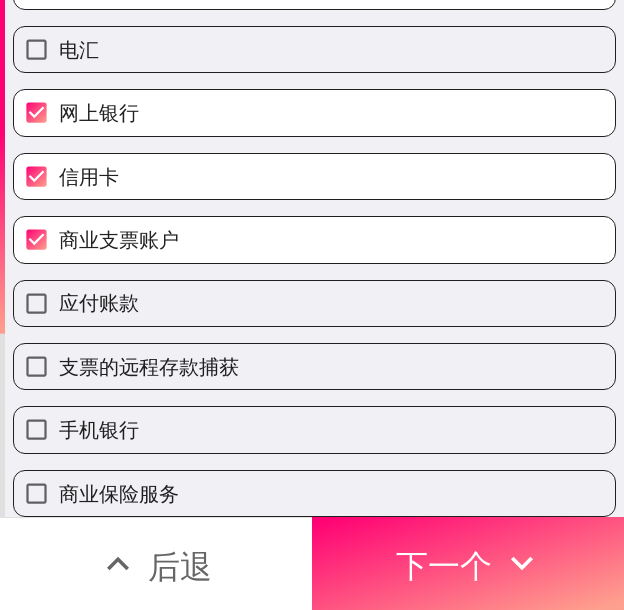 scroll, scrollTop: 670, scrollLeft: 0, axis: vertical 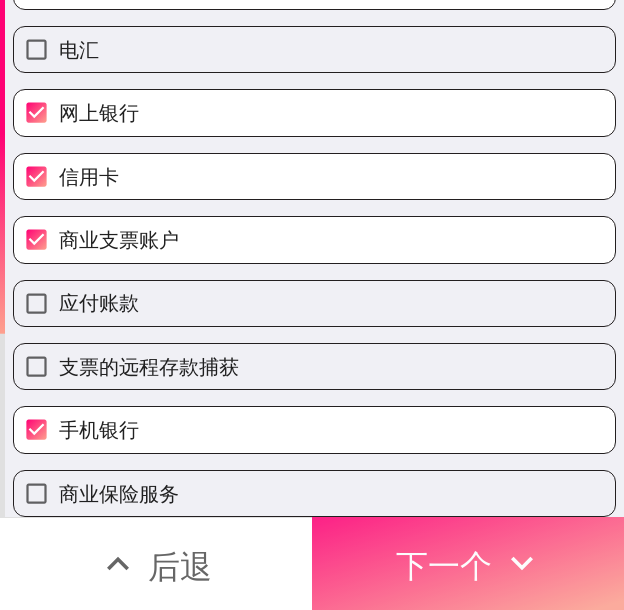 click on "下一个" at bounding box center (444, 566) 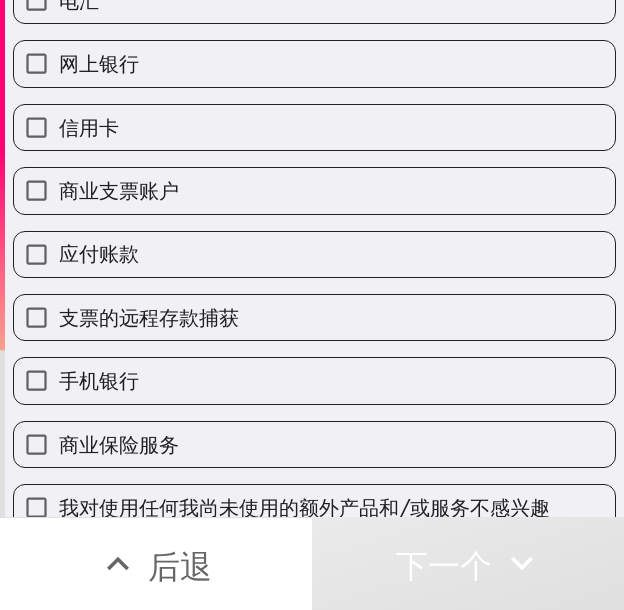 scroll, scrollTop: 636, scrollLeft: 0, axis: vertical 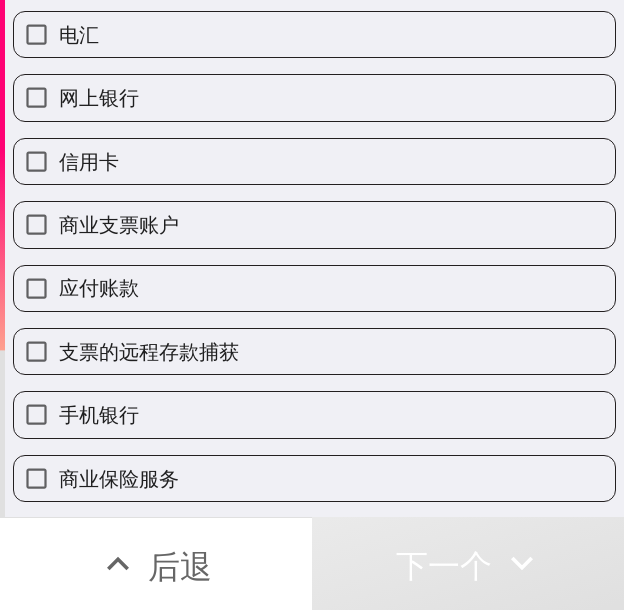 drag, startPoint x: 182, startPoint y: 48, endPoint x: 189, endPoint y: 61, distance: 14.764823 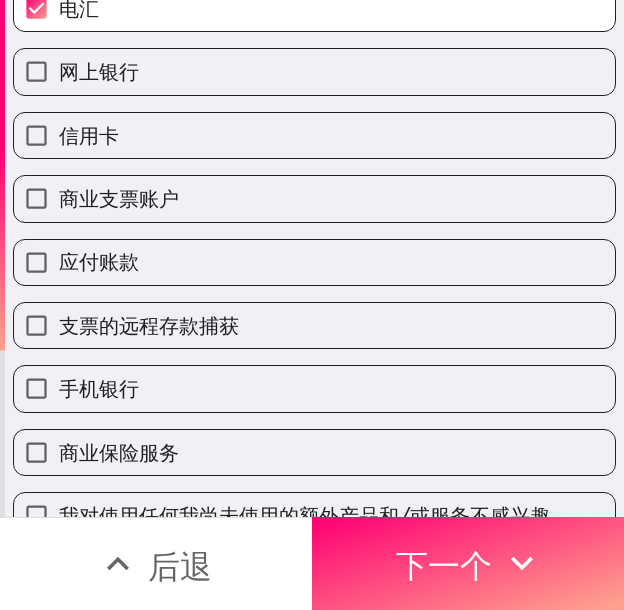 scroll, scrollTop: 600, scrollLeft: 0, axis: vertical 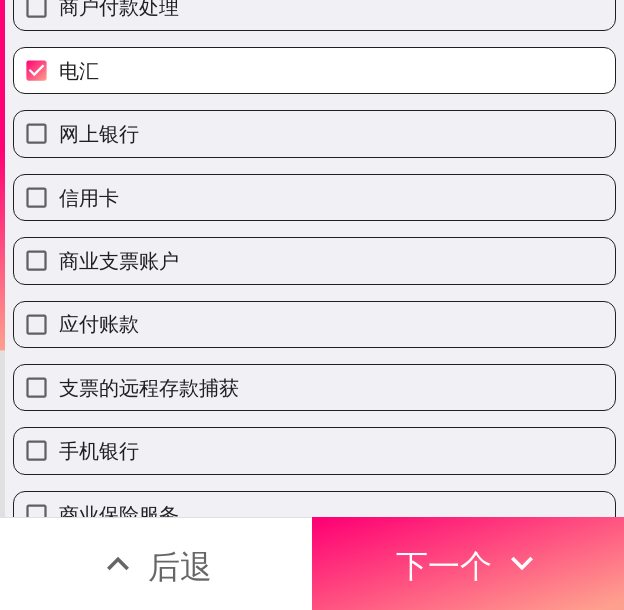 click on "支票的远程存款捕获" at bounding box center [314, 387] 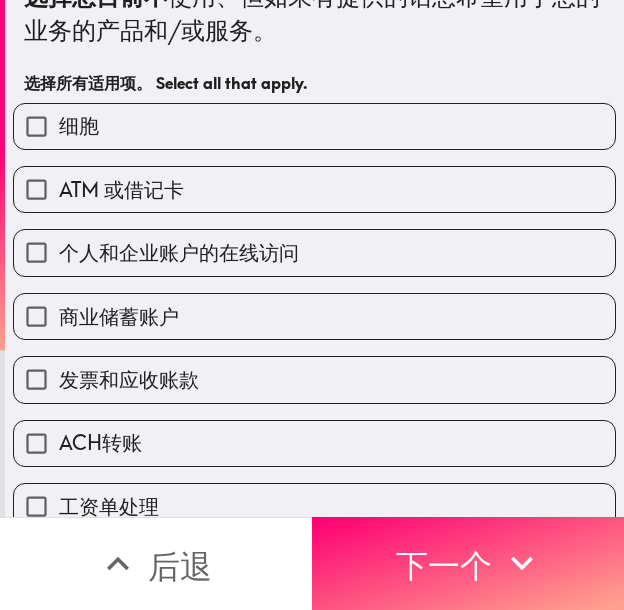 scroll, scrollTop: 0, scrollLeft: 0, axis: both 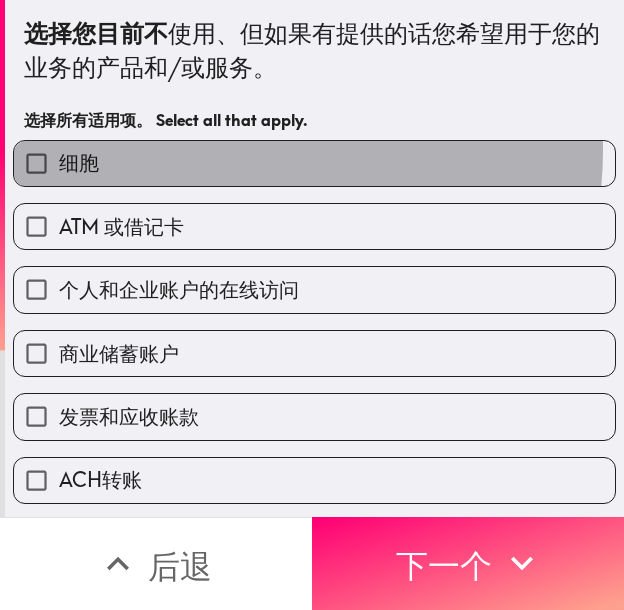 click on "细胞" at bounding box center [314, 163] 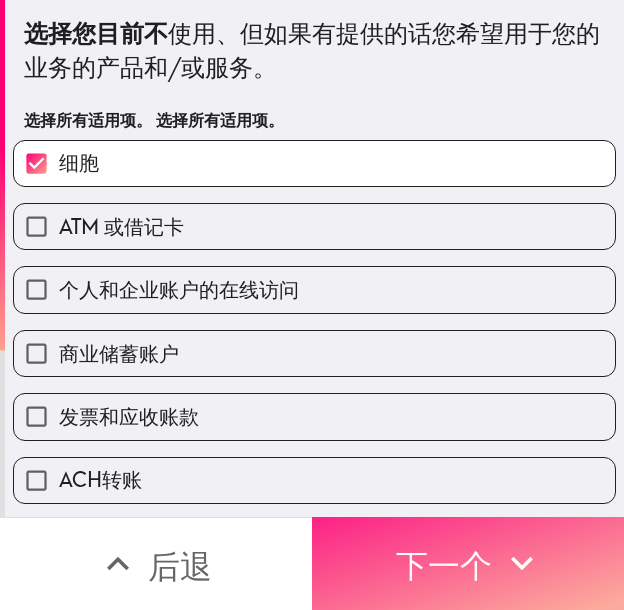 click on "下一个" at bounding box center [444, 566] 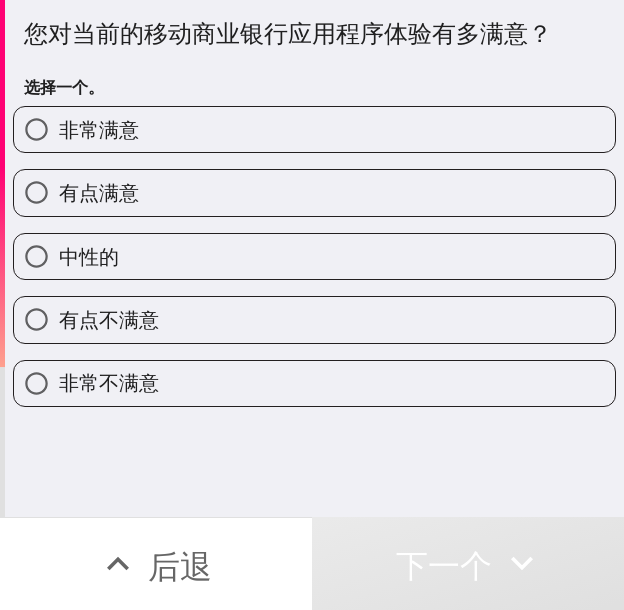 drag, startPoint x: 385, startPoint y: 130, endPoint x: 467, endPoint y: 149, distance: 84.17244 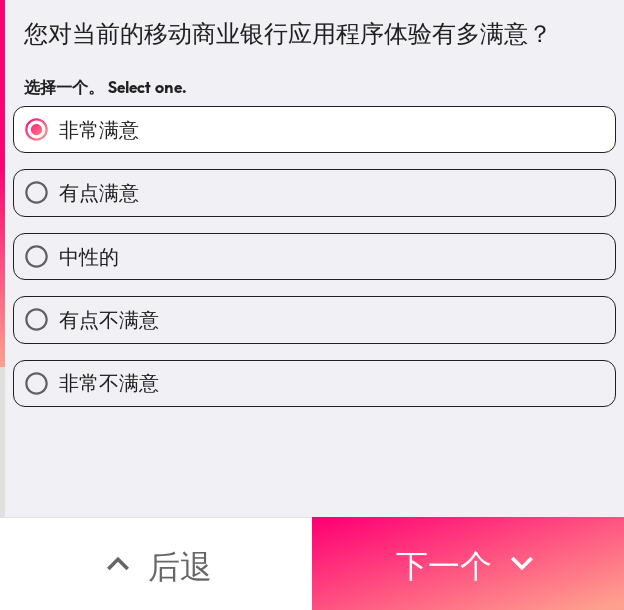 drag, startPoint x: 250, startPoint y: 187, endPoint x: 388, endPoint y: 202, distance: 138.81282 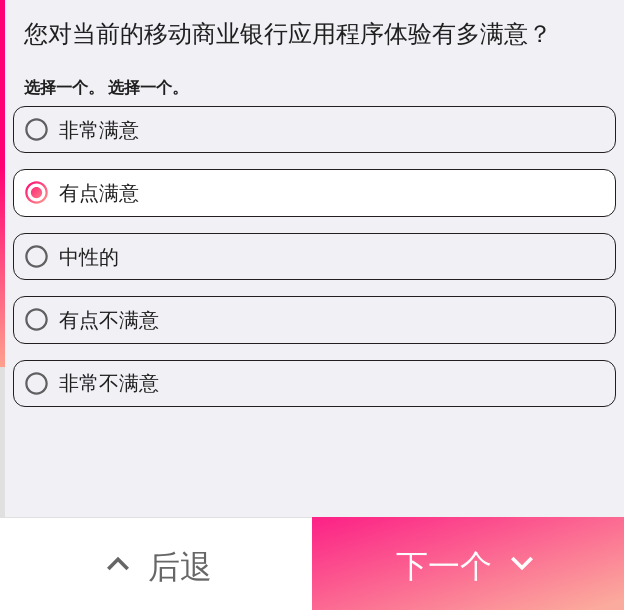 click on "下一个" at bounding box center (468, 563) 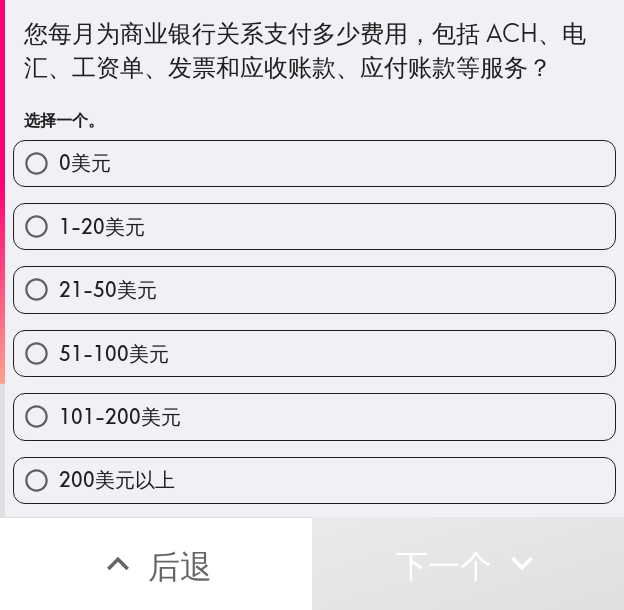 drag, startPoint x: 325, startPoint y: 410, endPoint x: 472, endPoint y: 452, distance: 152.88231 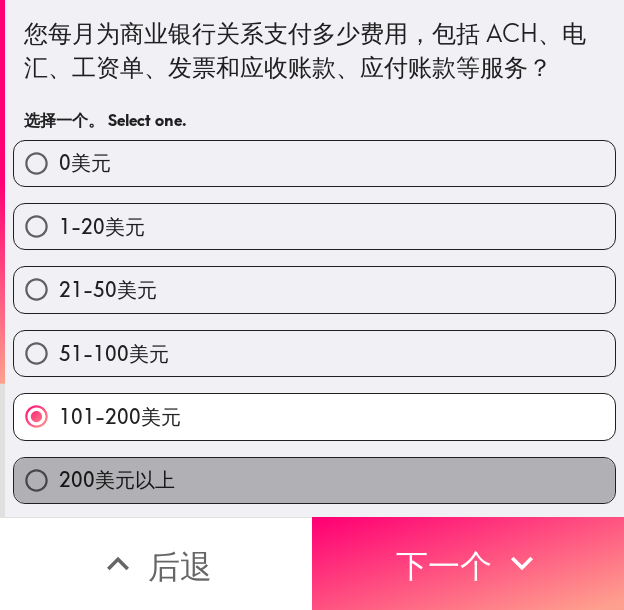 click on "200美元以上" at bounding box center [314, 480] 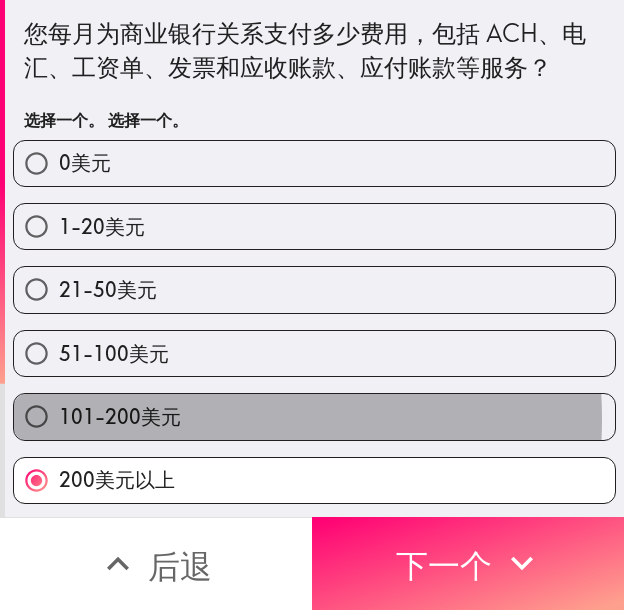 click on "101-200美元" at bounding box center (120, 416) 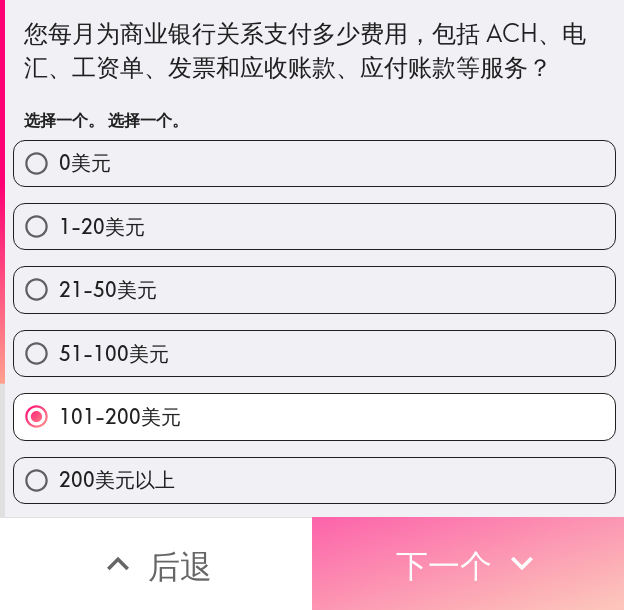 click on "下一个" at bounding box center (444, 566) 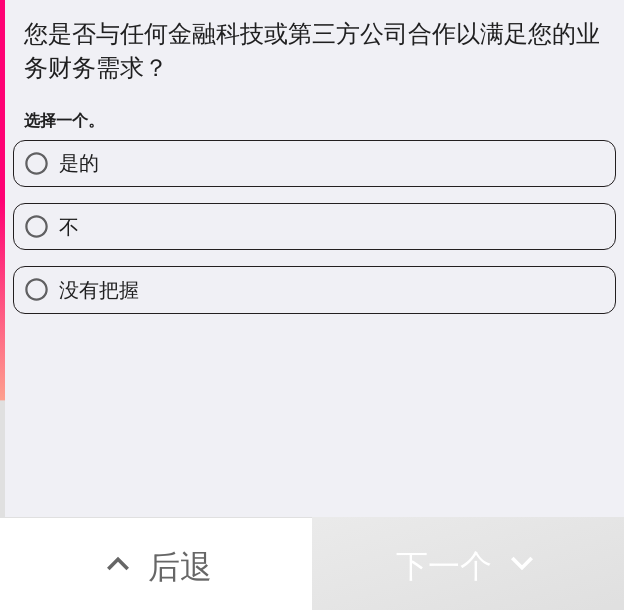 click on "是的" at bounding box center [314, 163] 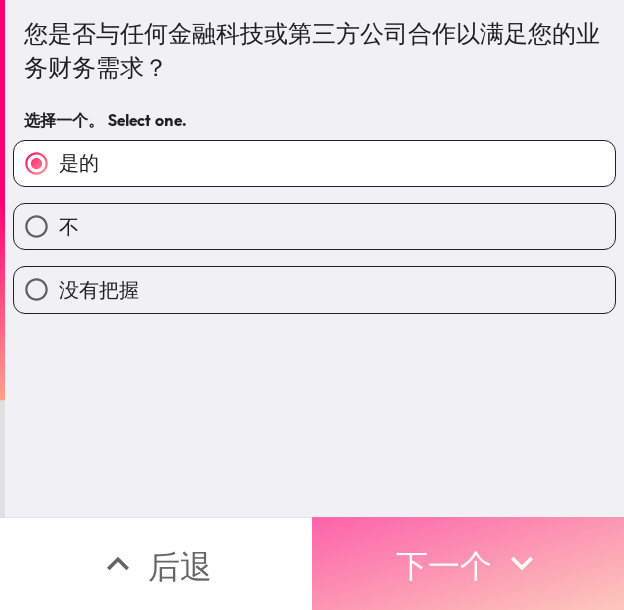 click on "下一个" at bounding box center [444, 566] 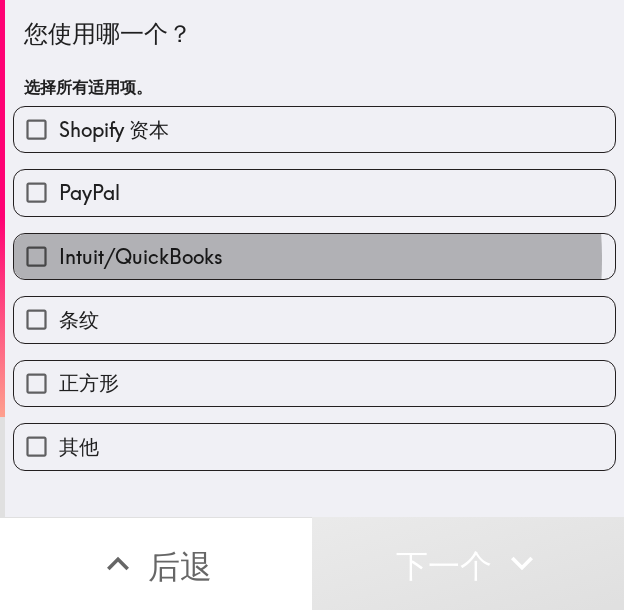 click on "Intuit/QuickBooks" at bounding box center (314, 256) 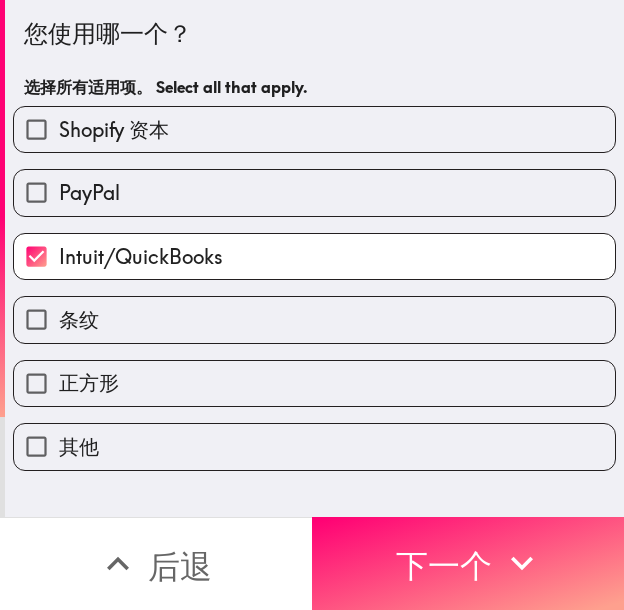 click on "PayPal" at bounding box center (314, 192) 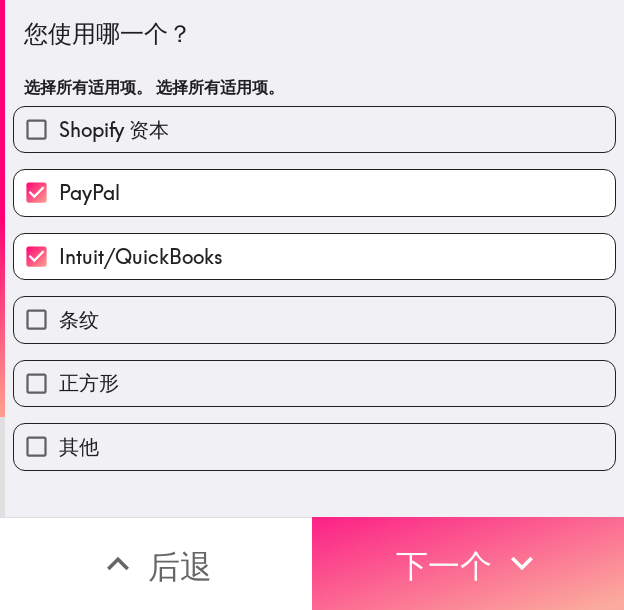 click on "下一个" at bounding box center [468, 563] 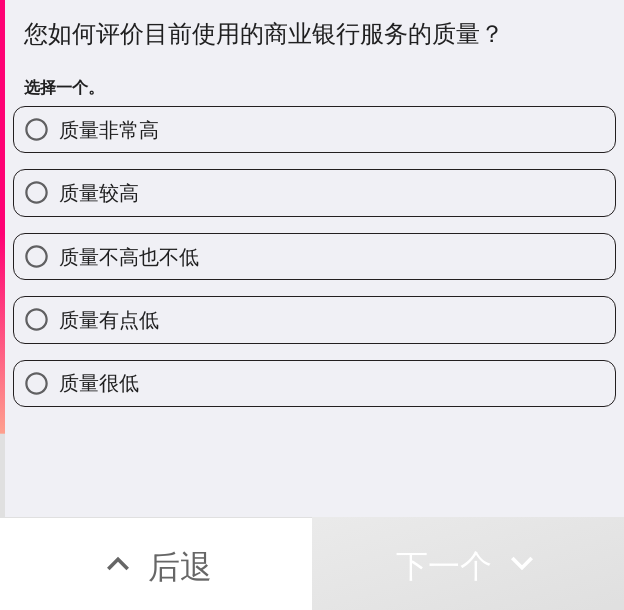 click on "质量非常高" at bounding box center [314, 129] 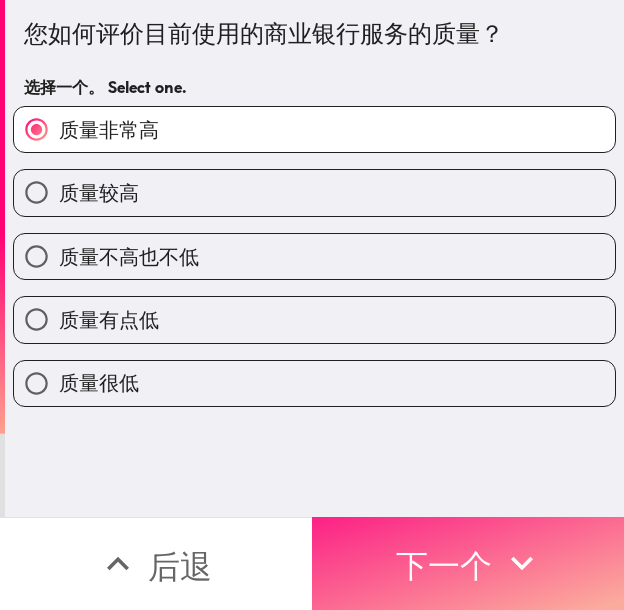 click on "下一个" at bounding box center [444, 566] 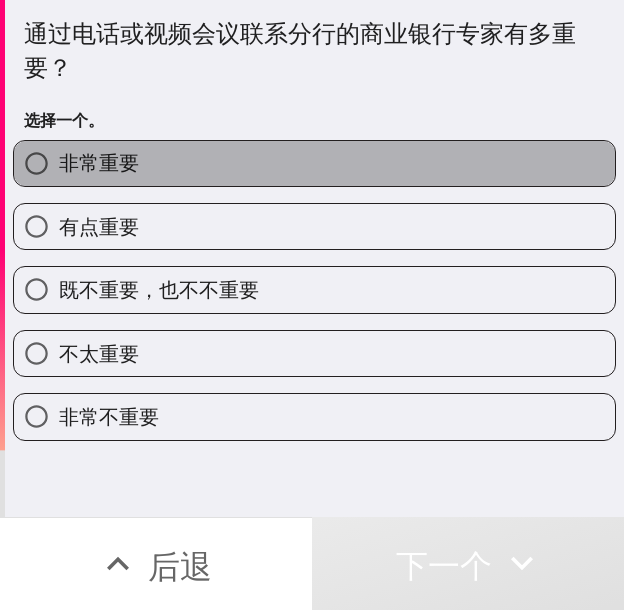 click on "非常重要" at bounding box center [314, 163] 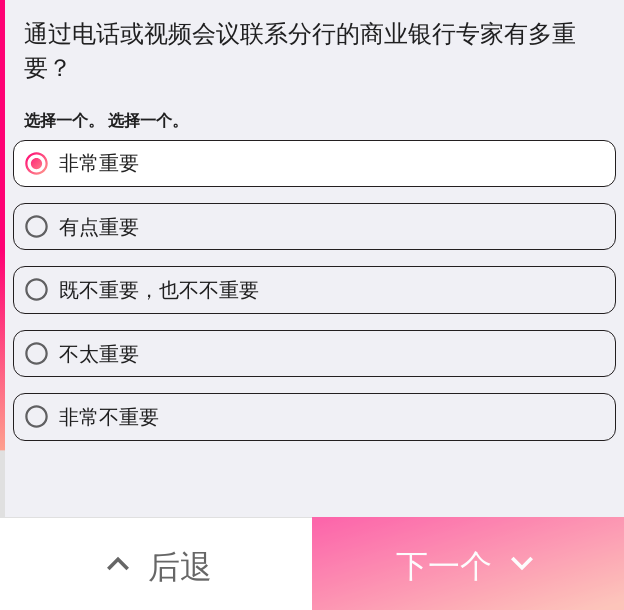 click on "下一个" at bounding box center [444, 566] 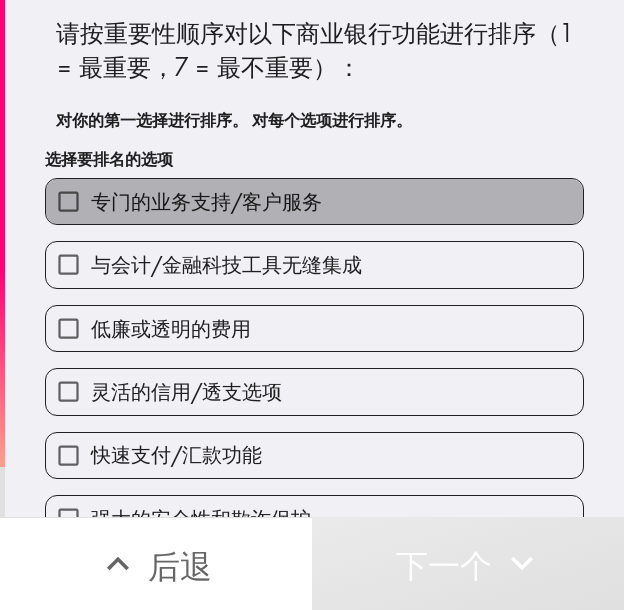 click on "专门的业务支持/客户服务" at bounding box center [314, 201] 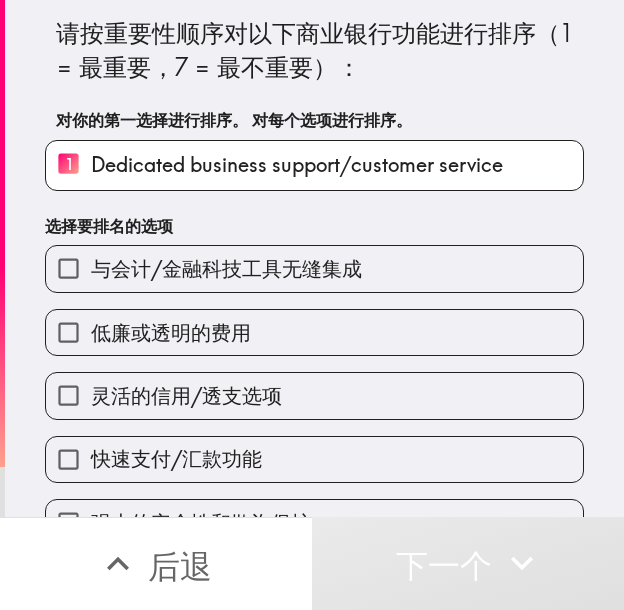 drag, startPoint x: 319, startPoint y: 322, endPoint x: 320, endPoint y: 393, distance: 71.00704 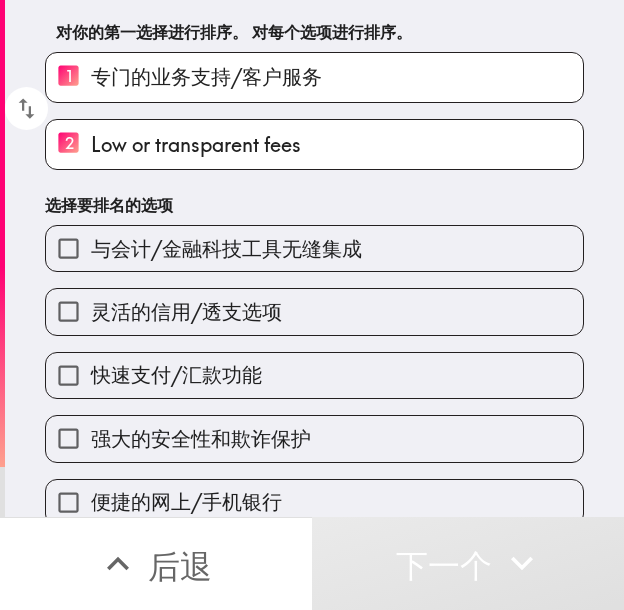 scroll, scrollTop: 112, scrollLeft: 0, axis: vertical 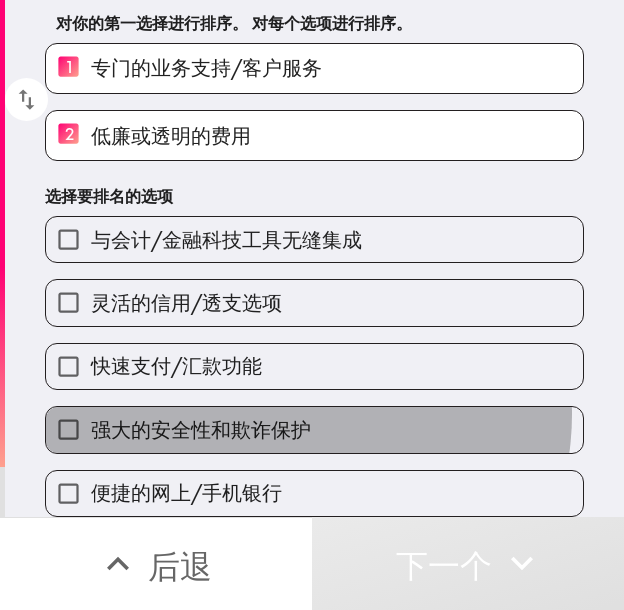 click on "强大的安全性和欺诈保护" at bounding box center (314, 429) 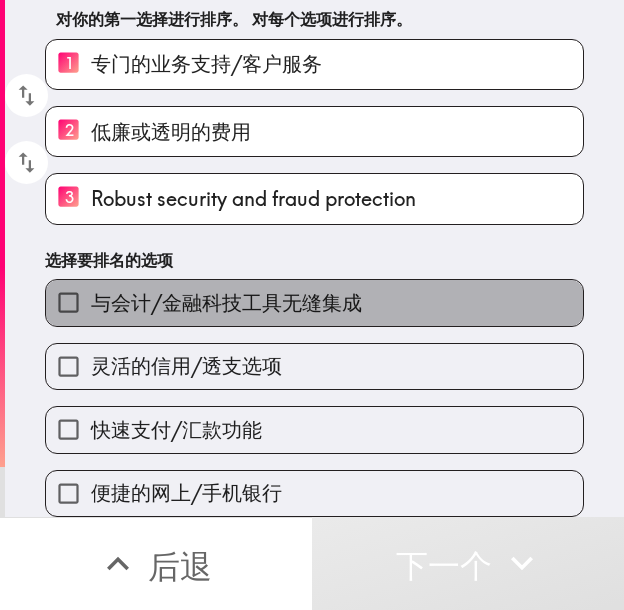 click on "与会计/金融科技工具无缝集成" at bounding box center [226, 302] 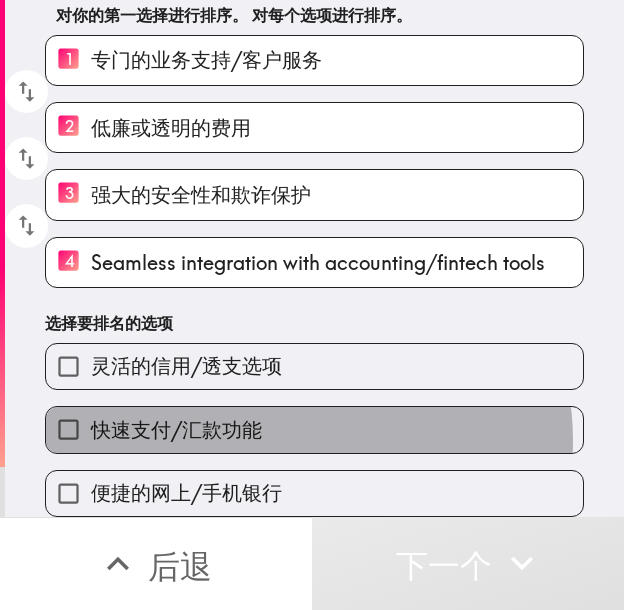 click on "快速支付/汇款功能" at bounding box center [314, 429] 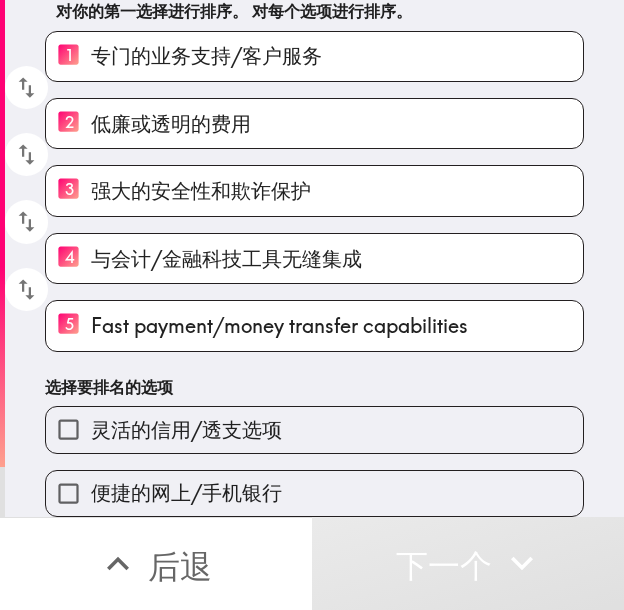 scroll, scrollTop: 124, scrollLeft: 0, axis: vertical 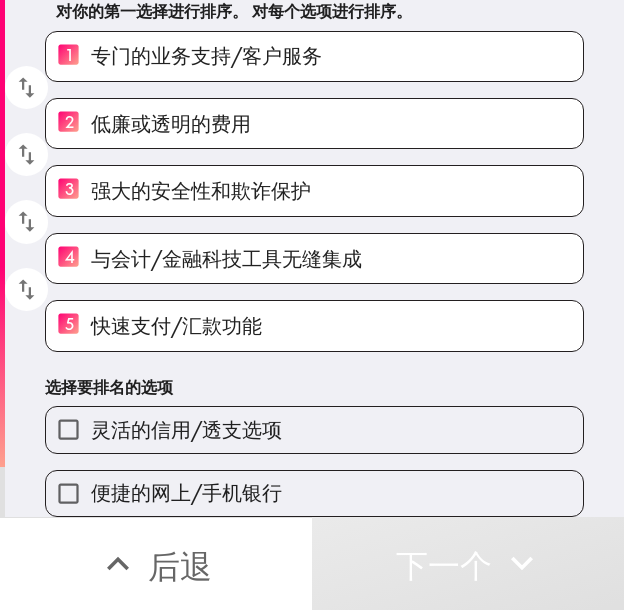click on "便捷的网上/手机银行" at bounding box center [314, 493] 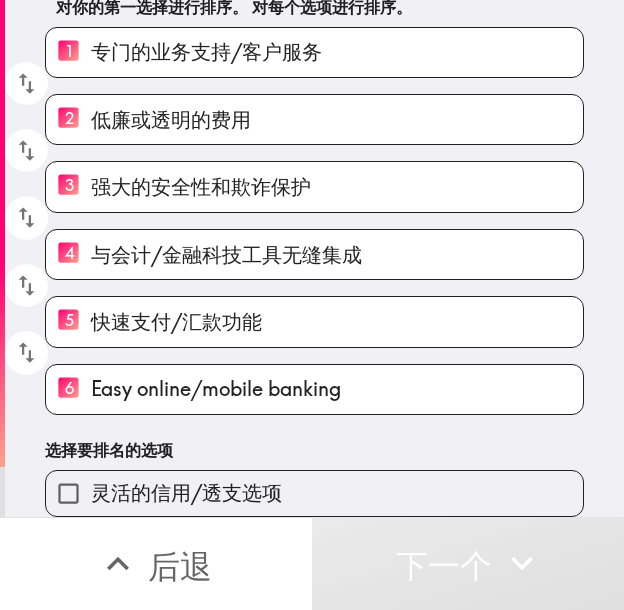 click on "灵活的信用/透支选项" at bounding box center [314, 493] 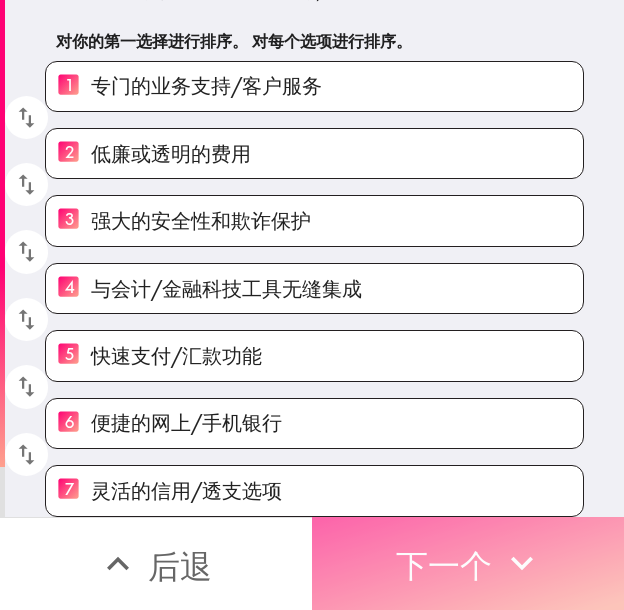 click on "下一个" at bounding box center [444, 566] 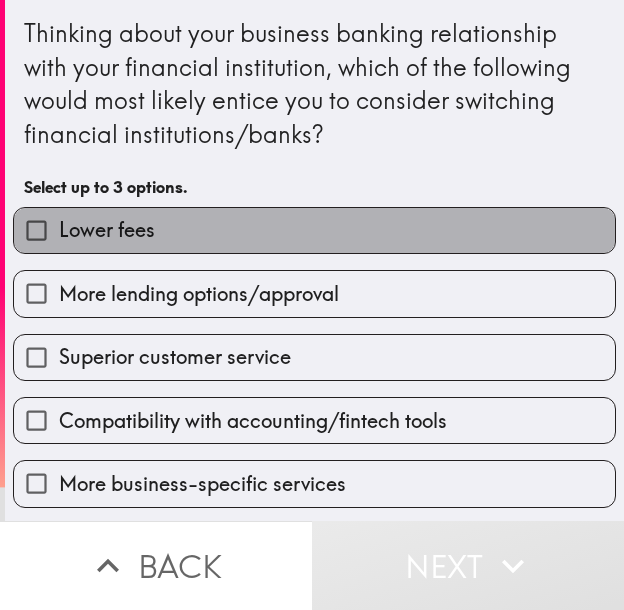 click on "Lower fees" at bounding box center (314, 230) 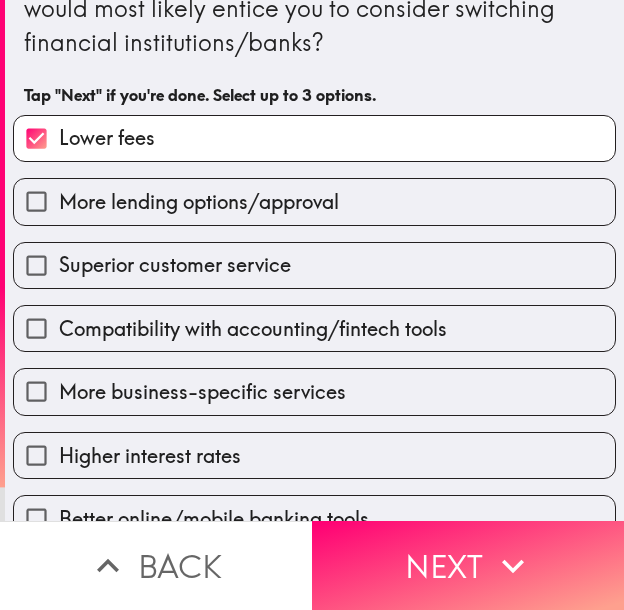 scroll, scrollTop: 100, scrollLeft: 0, axis: vertical 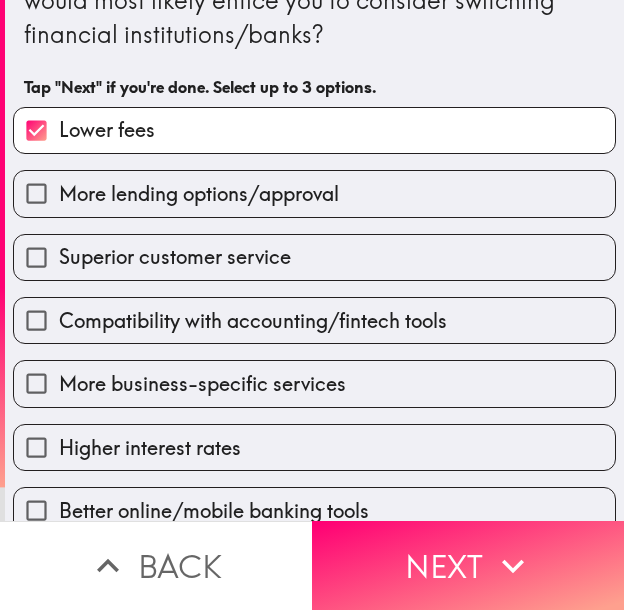 click on "More business-specific services" at bounding box center (306, 375) 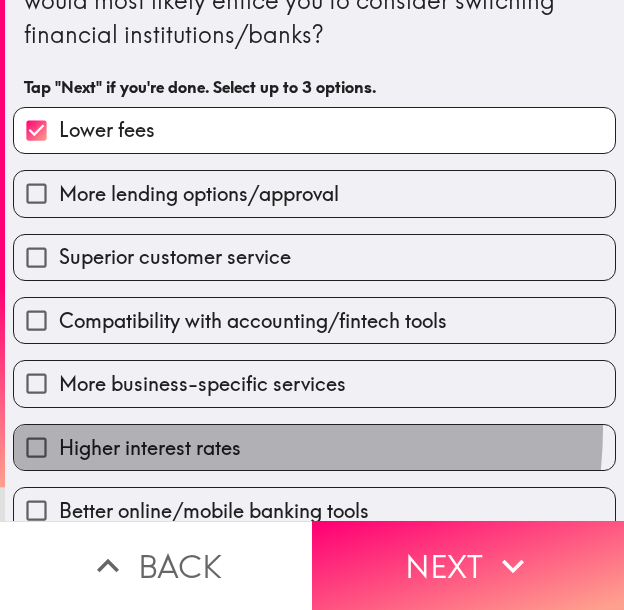 click on "Higher interest rates" at bounding box center (314, 447) 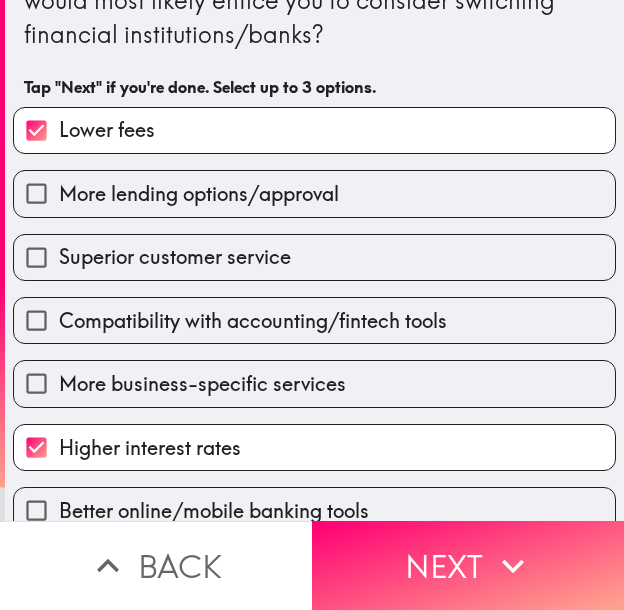 click on "More business-specific services" at bounding box center (202, 384) 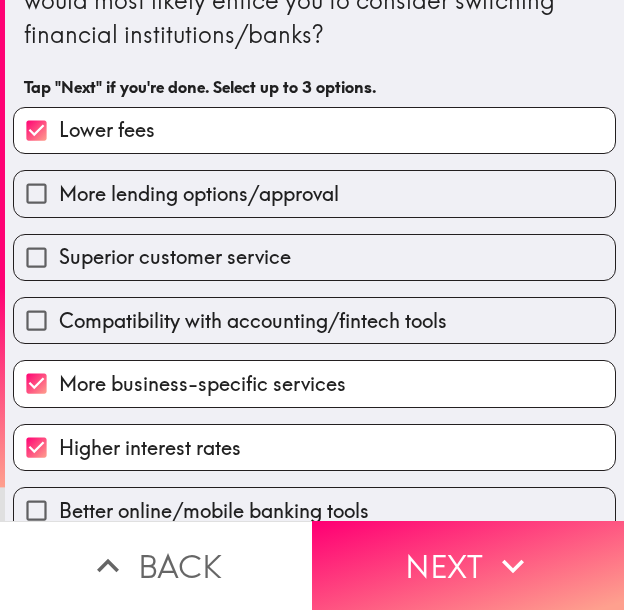 click on "Next" at bounding box center [468, 565] 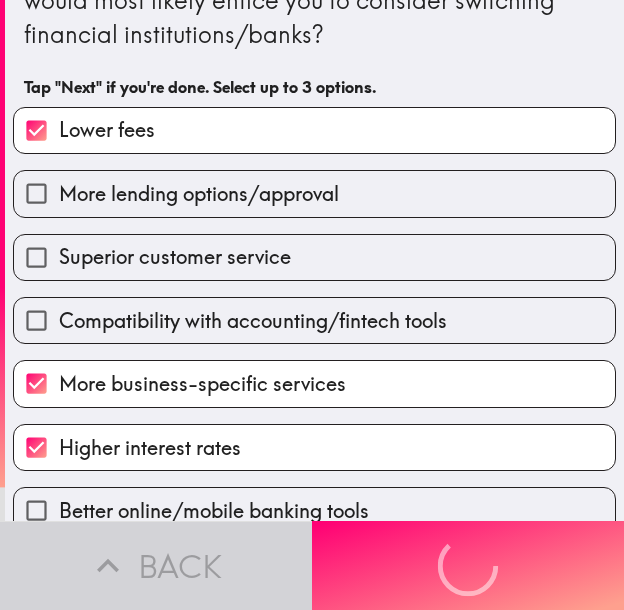 scroll, scrollTop: 0, scrollLeft: 0, axis: both 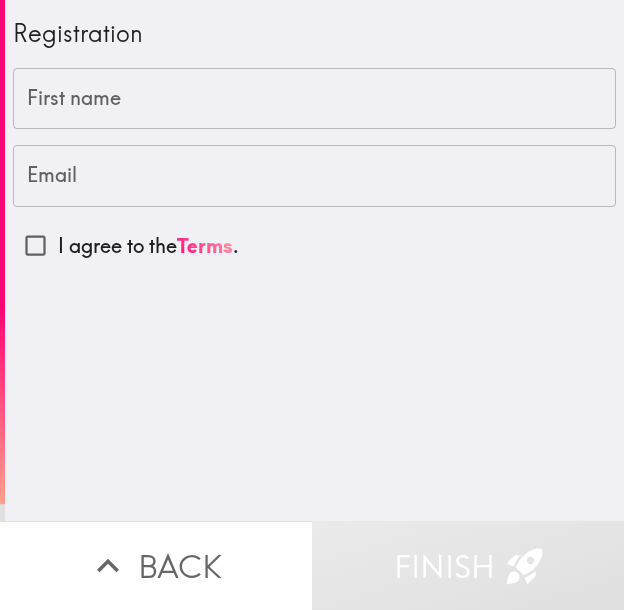 click on "First name" at bounding box center (314, 99) 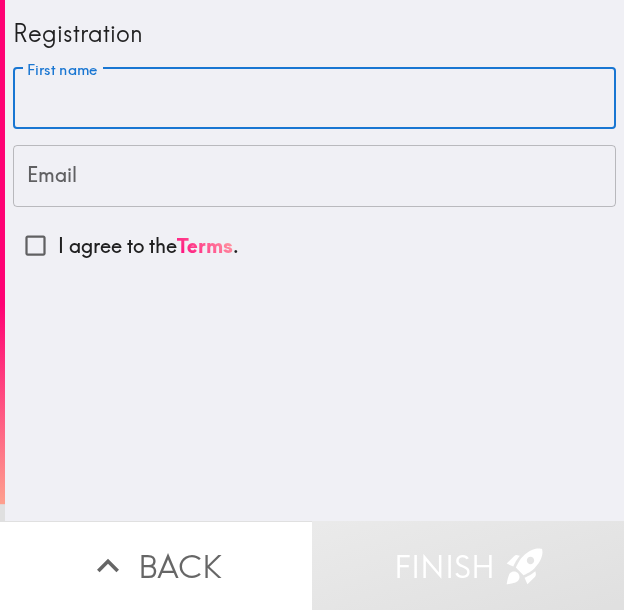 paste on "[FIRST]" 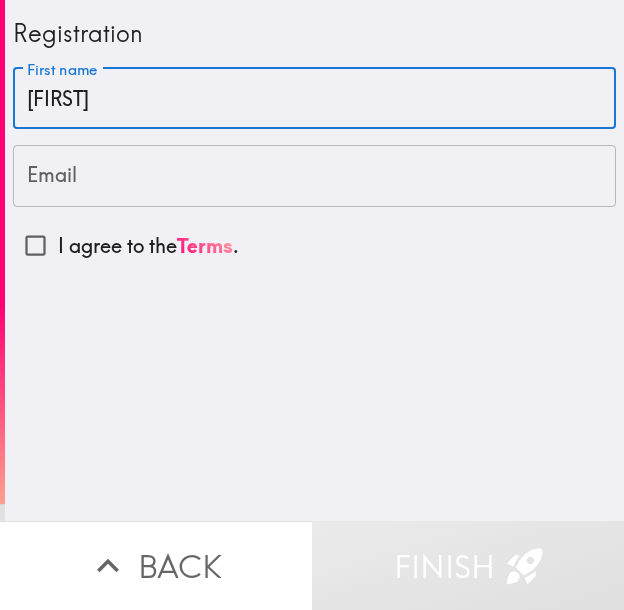 type on "[FIRST]" 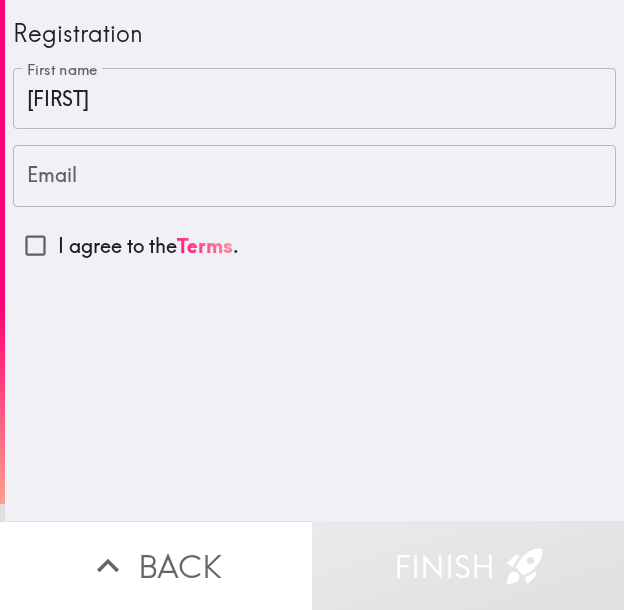 click on "Email" at bounding box center (314, 176) 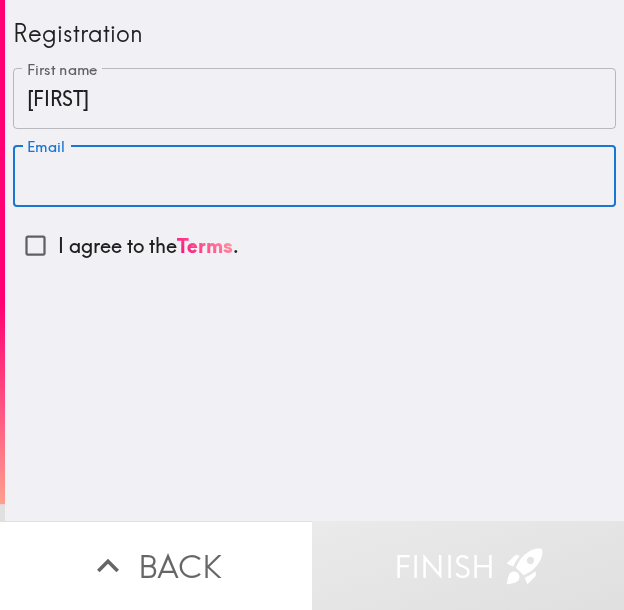 paste on "[EMAIL]" 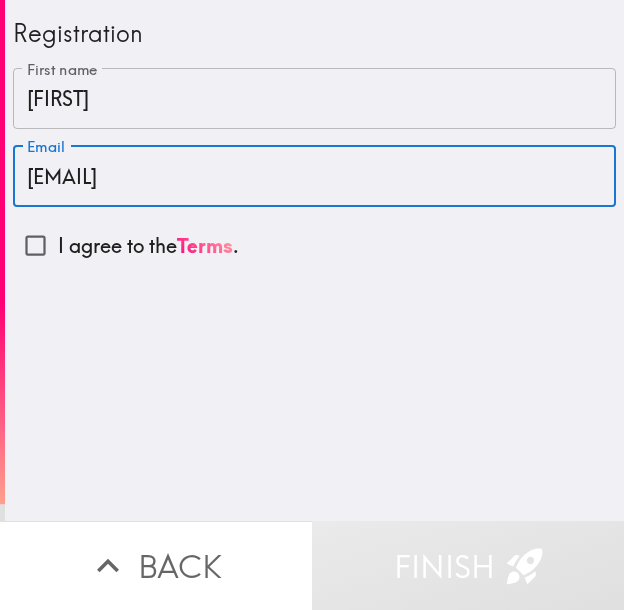 type on "[EMAIL]" 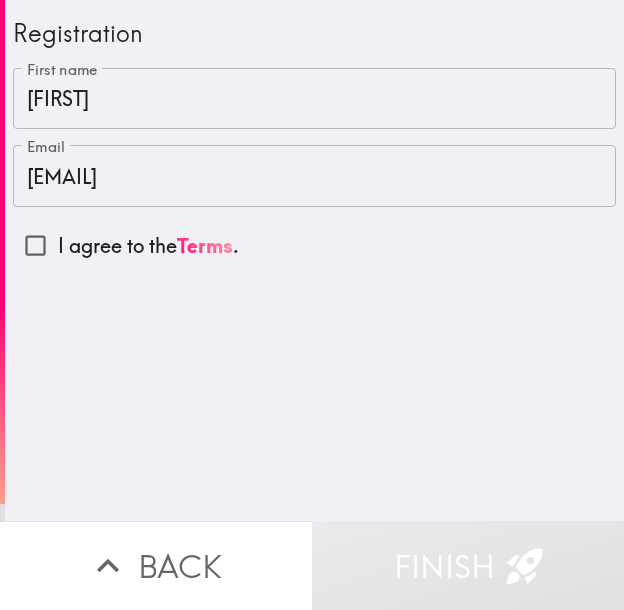click on "I agree to the  Terms ." at bounding box center [148, 246] 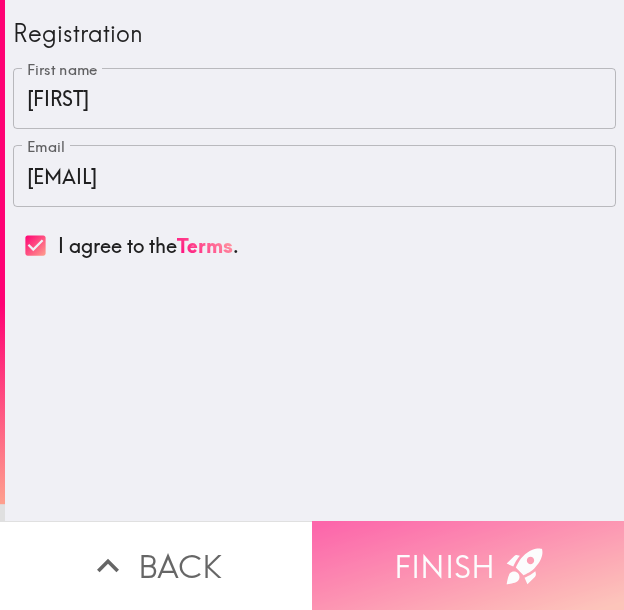 click on "Finish" at bounding box center [468, 565] 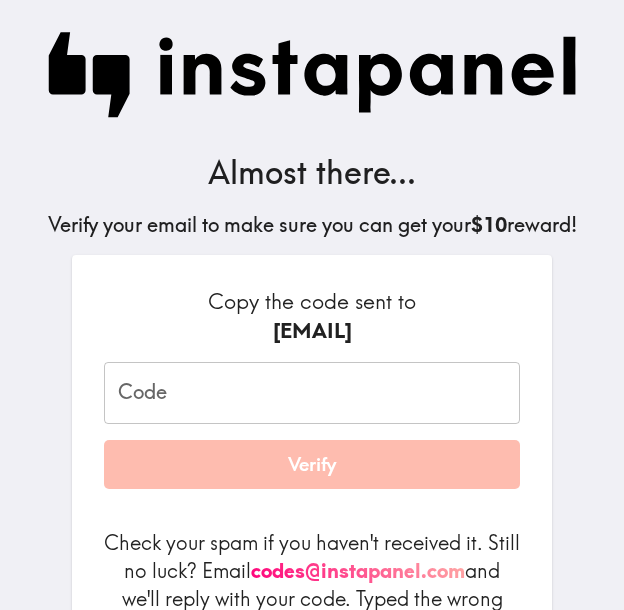 click on "Copy the code sent to  [EMAIL] Code Code Verify Check your spam if you haven't received it.   Still no luck? Email  [EMAIL]  and we'll reply with your code.   Typed the wrong email?   Request a new code" at bounding box center (312, 472) 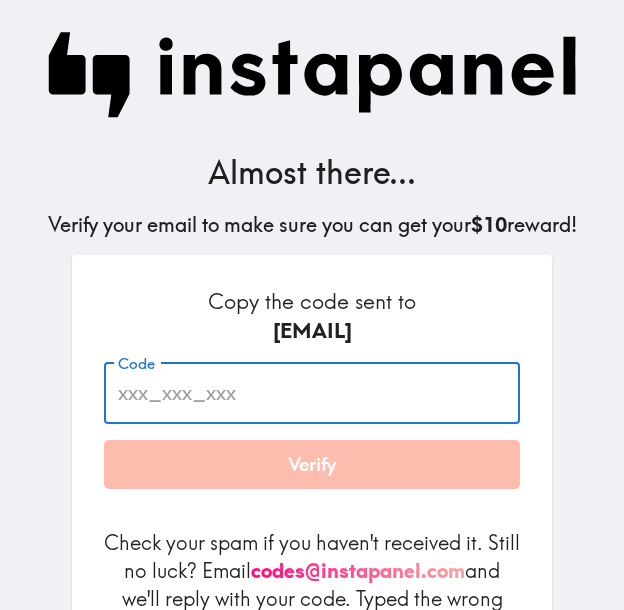 click on "Code" at bounding box center [312, 393] 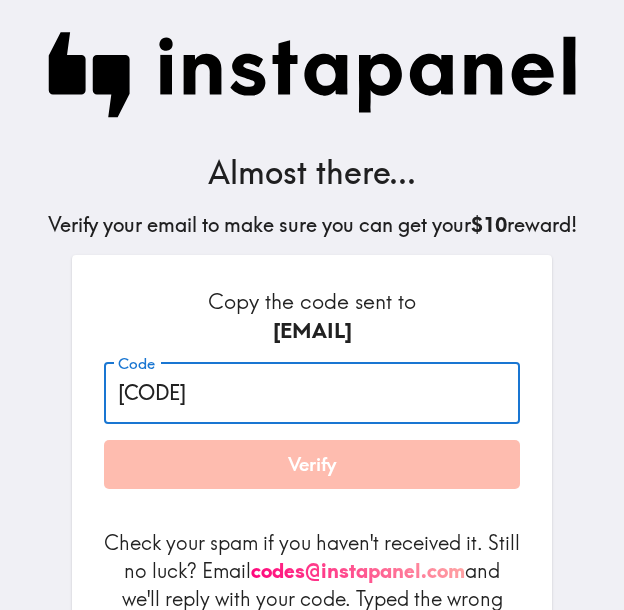 type on "[CODE]" 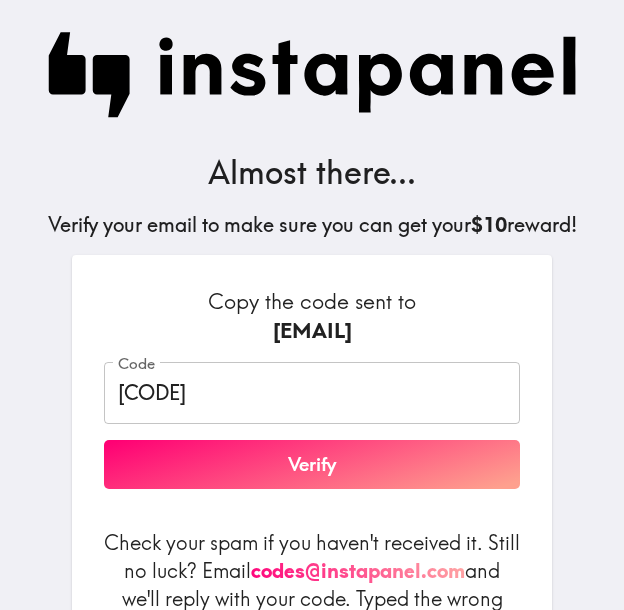 click on "Almost there... Verify your email to make sure you can get your  $10  reward! Copy the code sent to  [EMAIL] Code [CODE] Code Verify Check your spam if you haven't received it.   Still no luck? Email  [EMAIL]  and we'll reply with your code.   Typed the wrong email?   Request a new code By using Instapanel, you agree to our  Terms  and  Privacy Policy ." at bounding box center [312, 367] 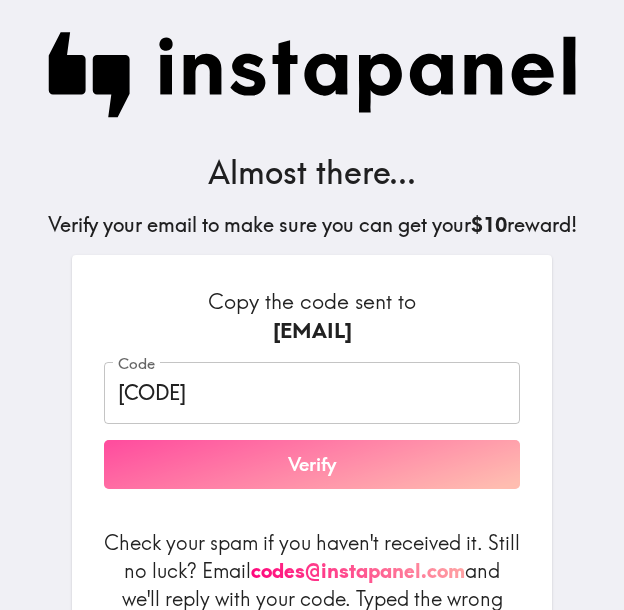 click on "Verify" at bounding box center (312, 465) 